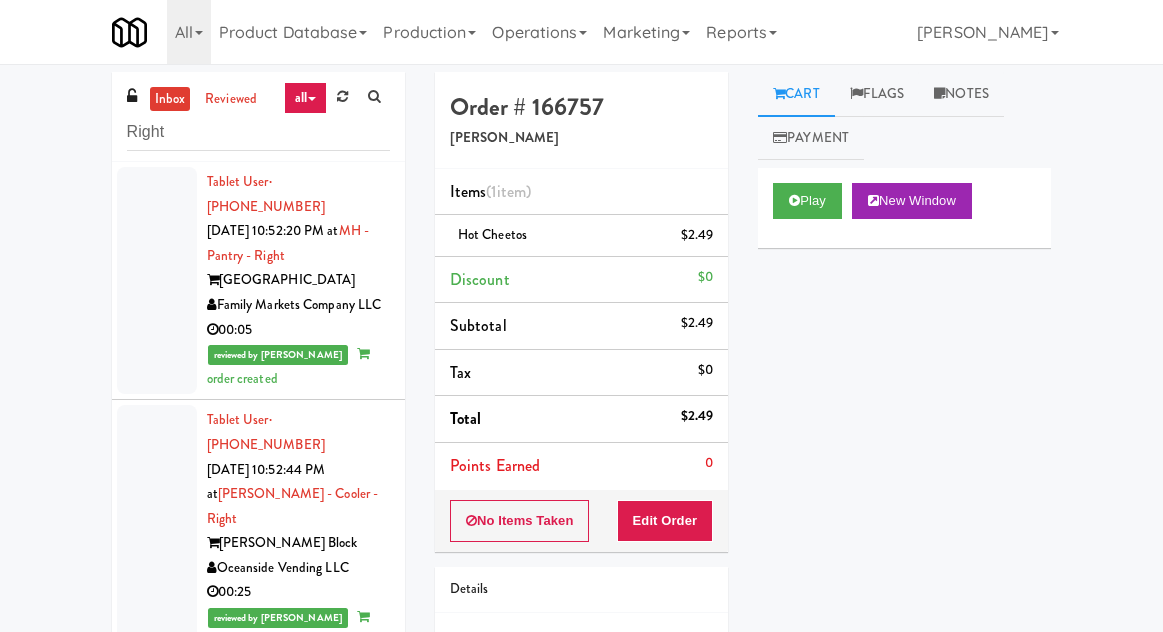scroll, scrollTop: 0, scrollLeft: 0, axis: both 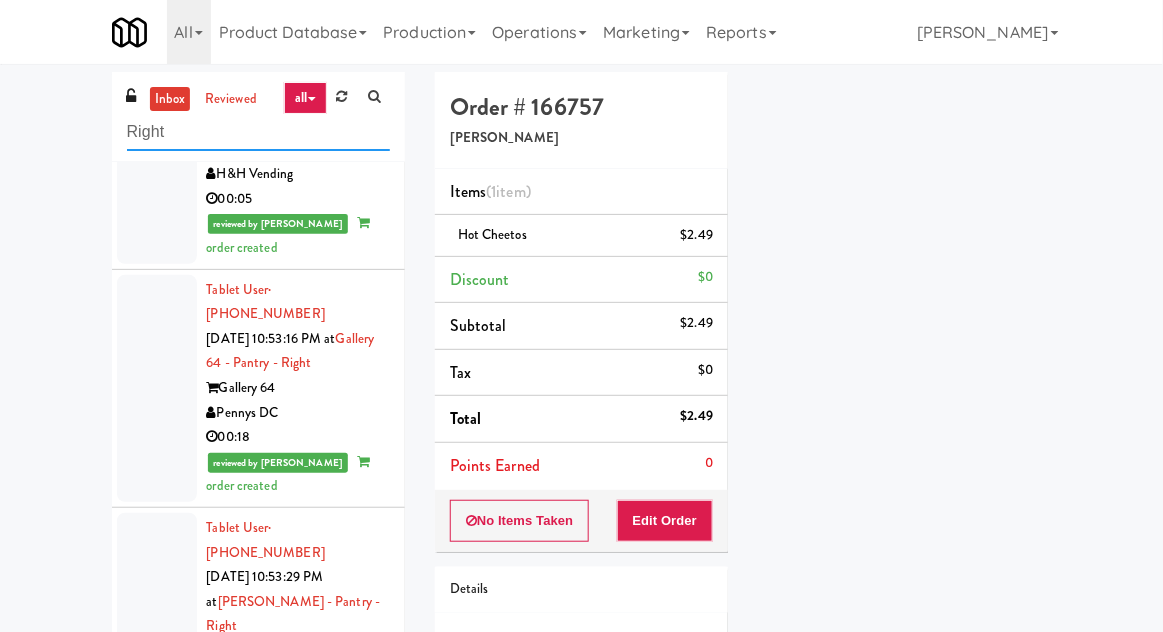 click on "Right" at bounding box center (258, 132) 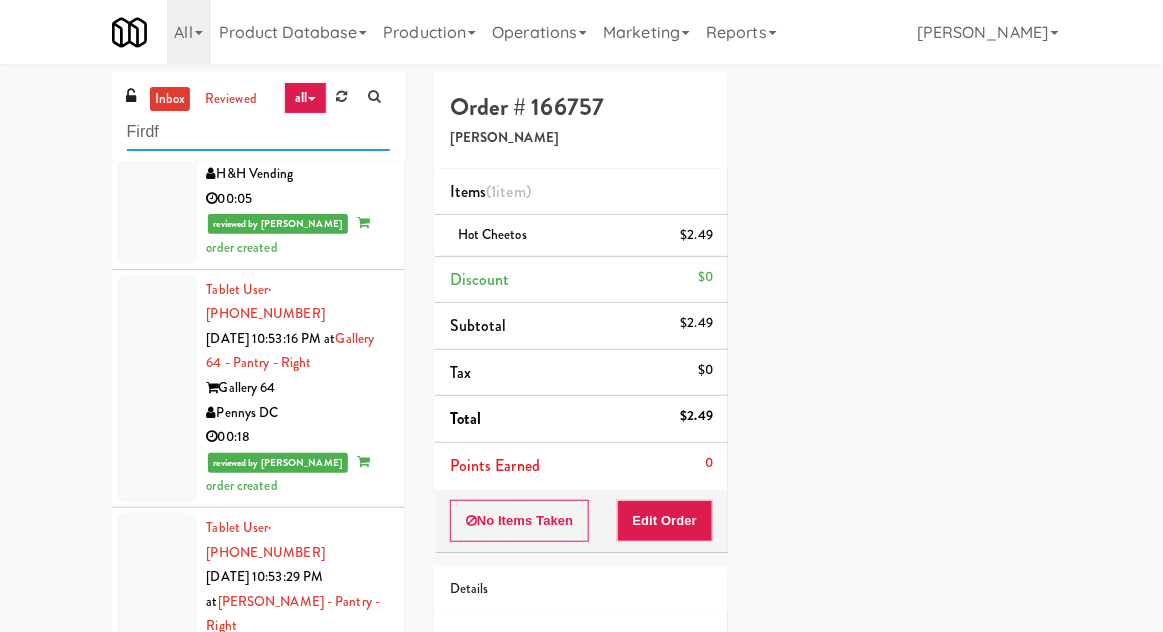 scroll, scrollTop: 0, scrollLeft: 0, axis: both 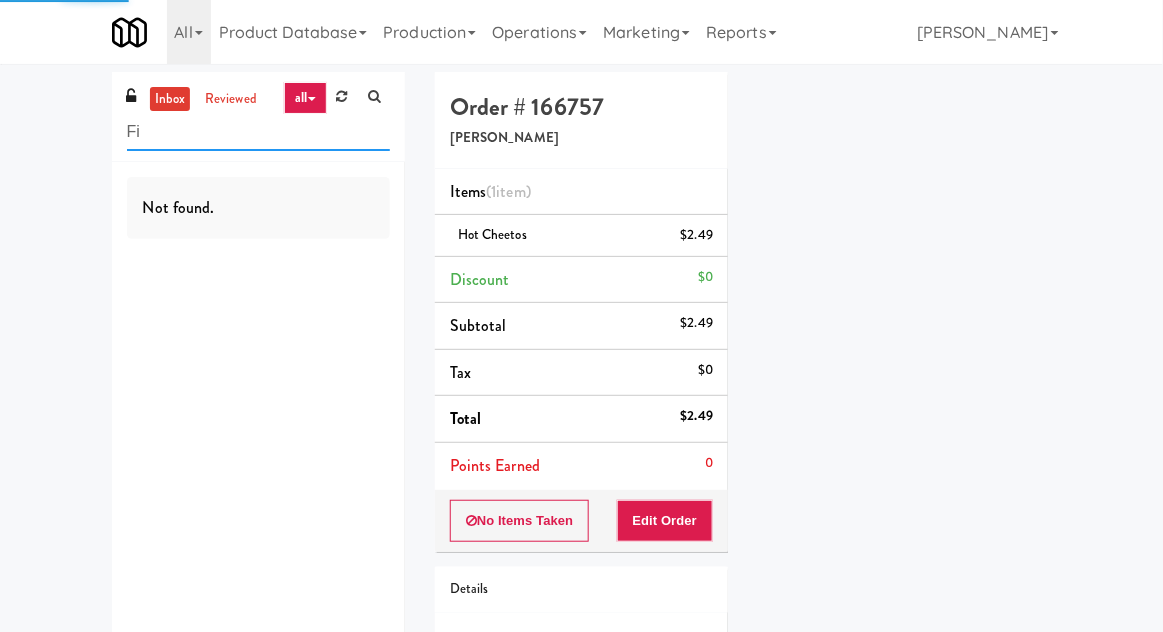 type on "F" 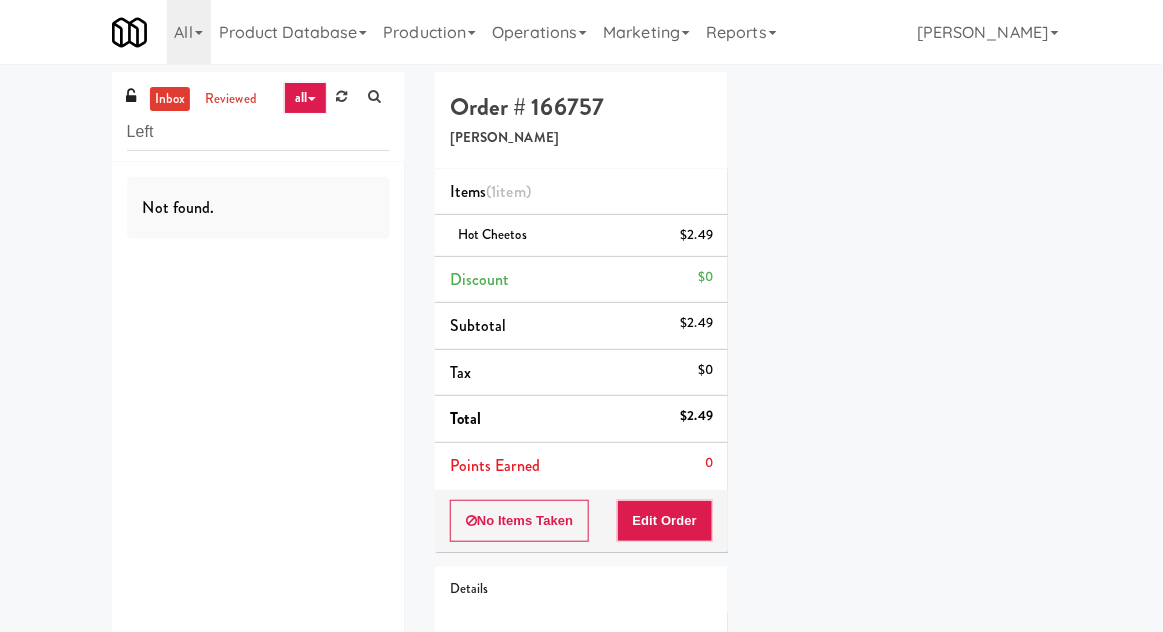 click on "inbox reviewed all    all     unclear take     inventory issue     suspicious     failed   Left   Not found." at bounding box center [258, 374] 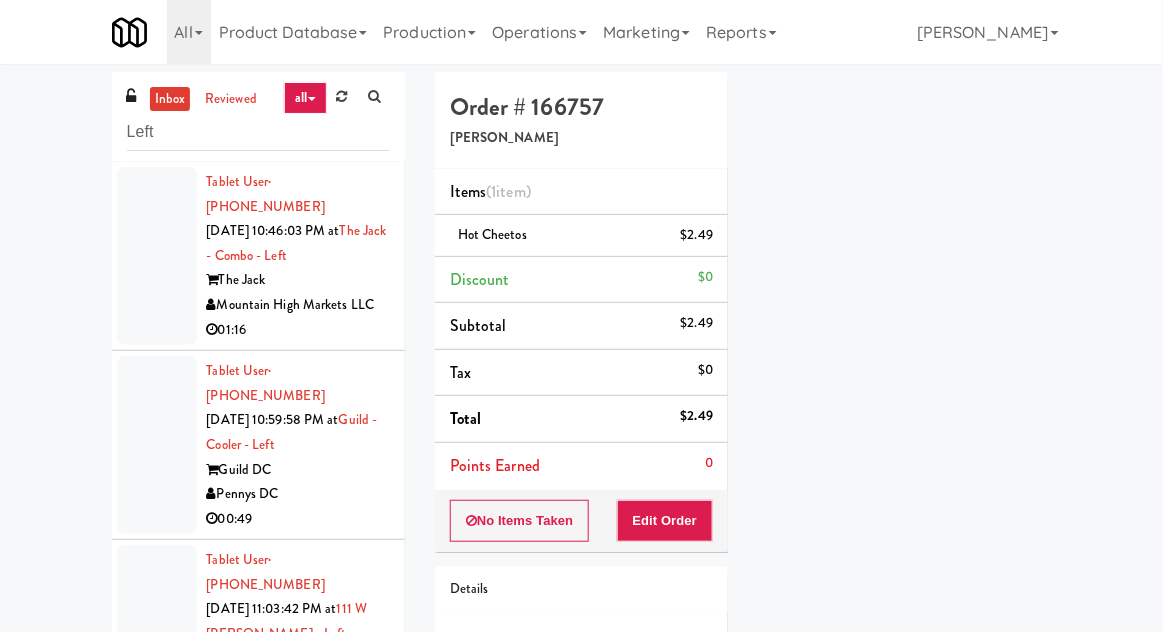 click at bounding box center (157, 256) 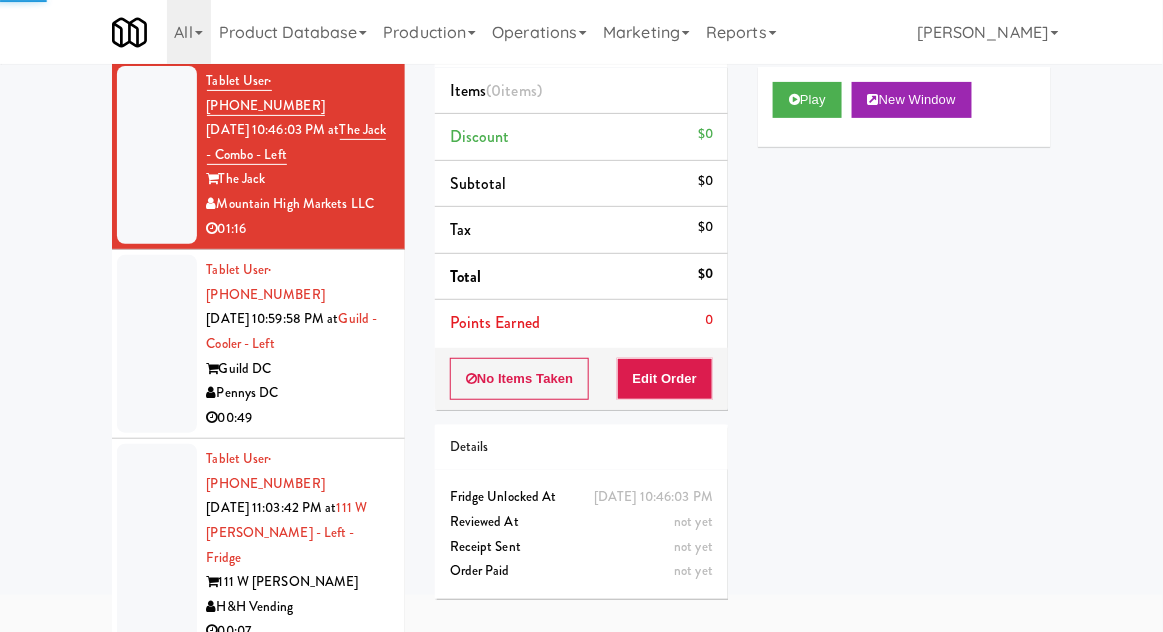 scroll, scrollTop: 133, scrollLeft: 0, axis: vertical 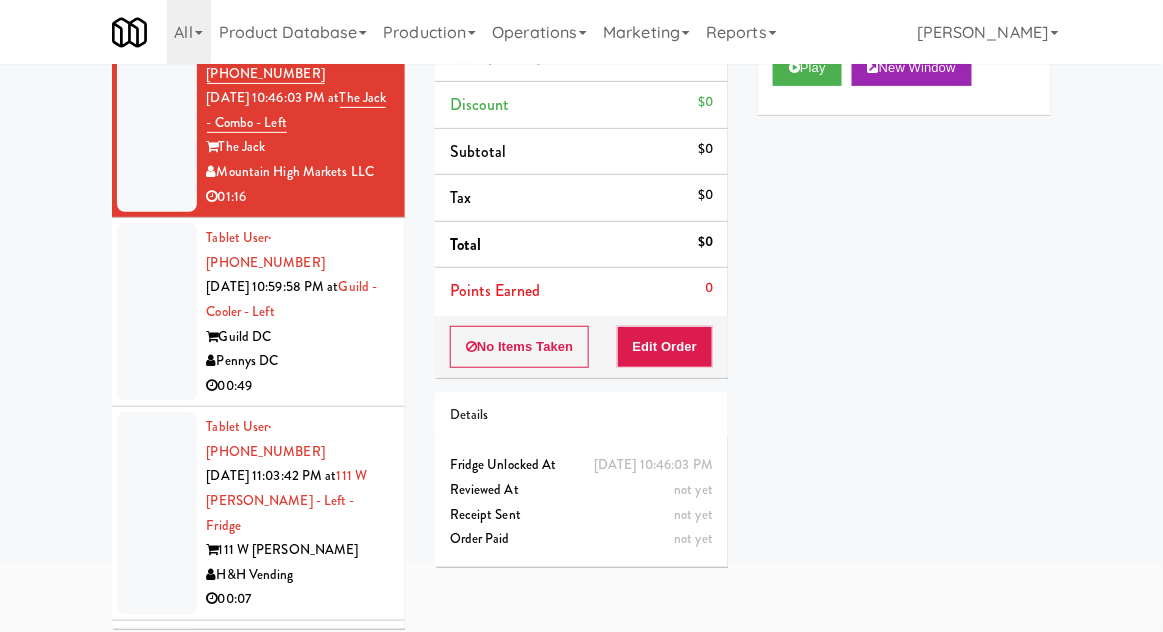 click at bounding box center (157, 312) 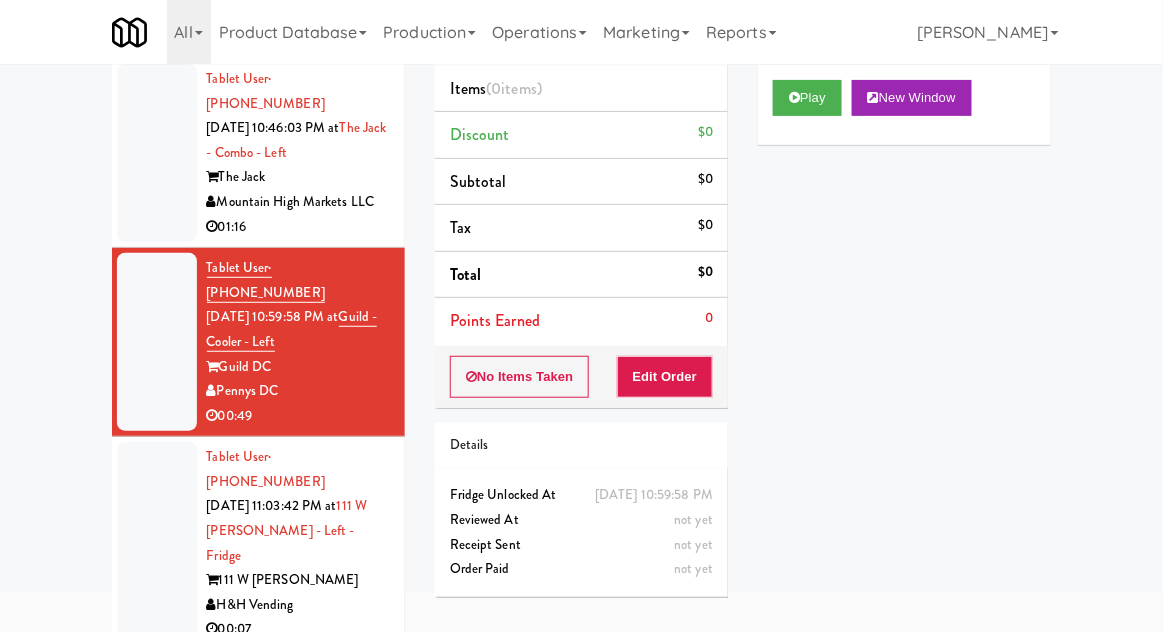 scroll, scrollTop: 0, scrollLeft: 0, axis: both 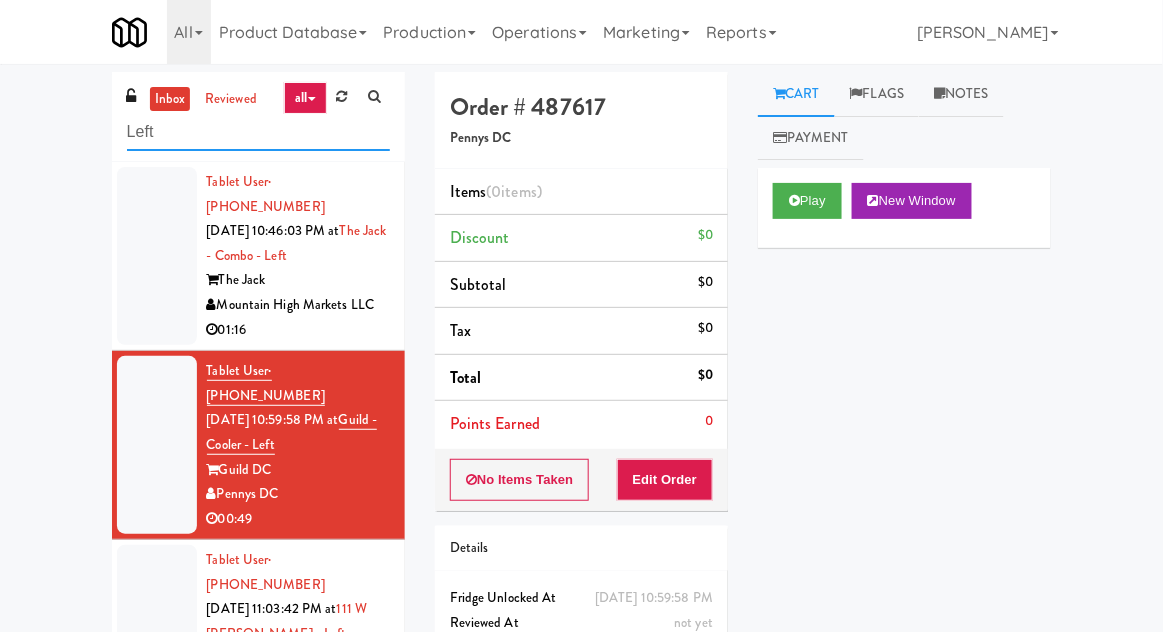 click on "Left" at bounding box center (258, 132) 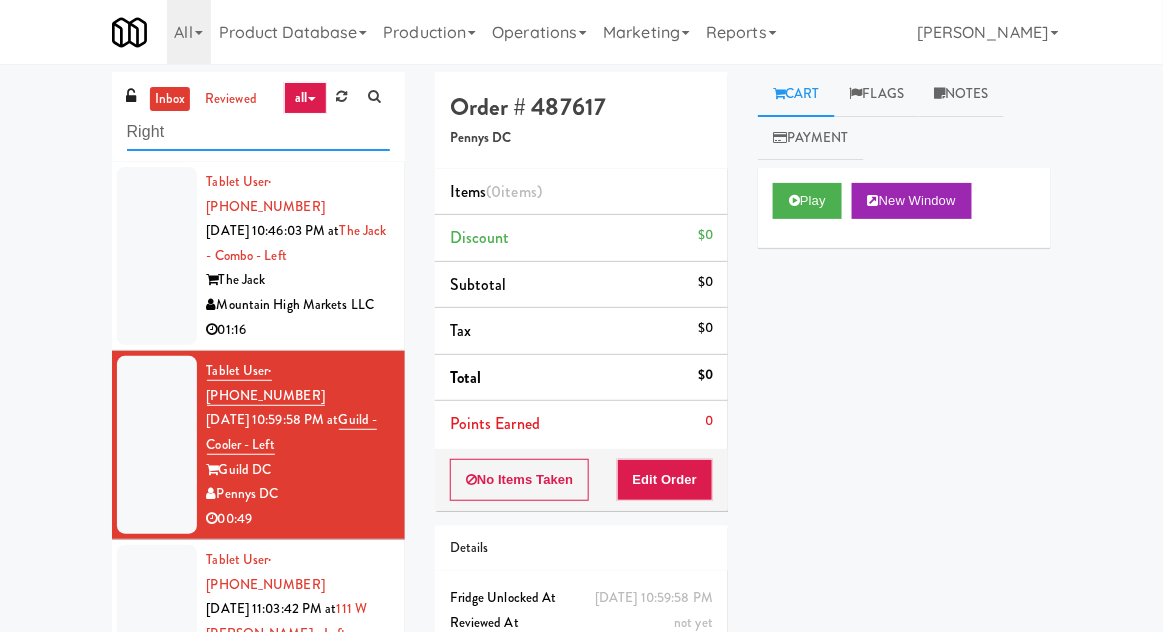 type on "Right" 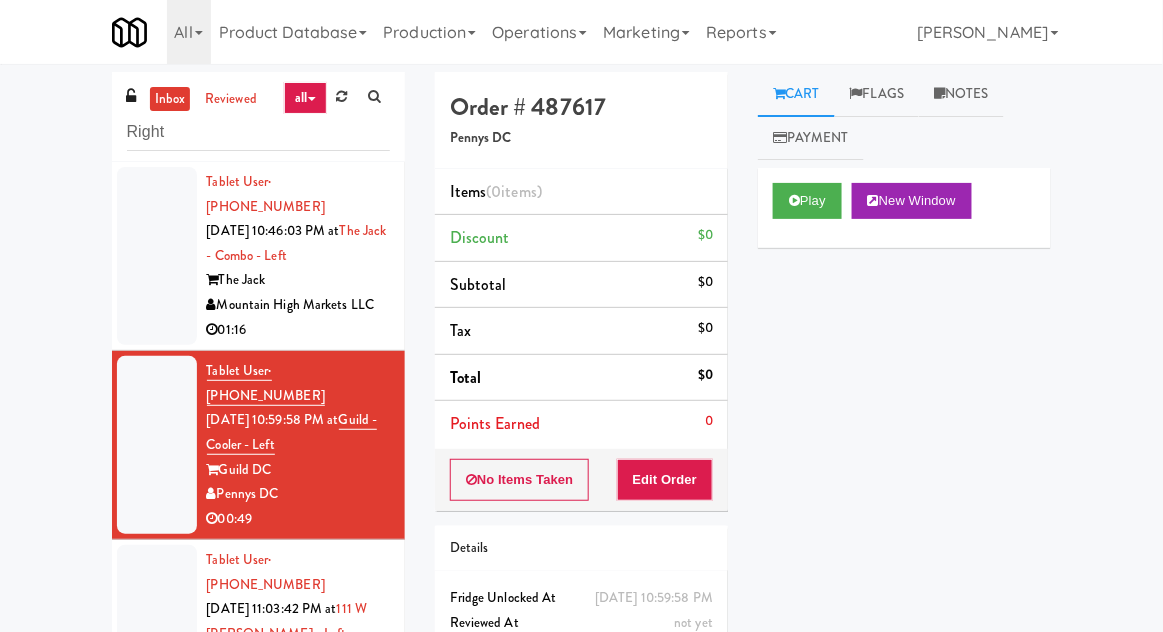 click on "inbox reviewed all    all     unclear take     inventory issue     suspicious     failed   Right Tablet User  · (928) 258-4985 [DATE] 10:46:03 PM at  The Jack - Combo - Left  The Jack  Mountain High Markets LLC  01:16     Tablet User  · (240) 620-8970 [DATE] 10:59:58 PM at  Guild - Cooler - Left  Guild DC  Pennys DC  00:49     Tablet User  · (650) 305-1422 [DATE] 11:03:42 PM at  [GEOGRAPHIC_DATA][PERSON_NAME] - Left - Fridge  [STREET_ADDRESS][PERSON_NAME]  H&H Vending  00:07     Tablet User  · (757) 218-9452 [DATE] 11:04:46 PM at  [GEOGRAPHIC_DATA] - [GEOGRAPHIC_DATA] - [GEOGRAPHIC_DATA] DC - [GEOGRAPHIC_DATA]  00:03     Tablet User  · (214) 578-1343 [DATE] 11:05:52 PM at  Origin - Cooler - Left  Origin  Pennys DC  00:14     Tablet User  · (252) 326-6395 [DATE] 11:07:26 PM at  [GEOGRAPHIC_DATA] - Cooler - [GEOGRAPHIC_DATA]  IBX Vending  00:06     Tablet User  · (484) 321-1841 [DATE] 11:09:17 PM at  Brio-Left- Fridge   Brio  MP Vending Co.  00:05     Tablet User  · [PHONE_NUMBER]  The Jack  00:08" at bounding box center (581, 424) 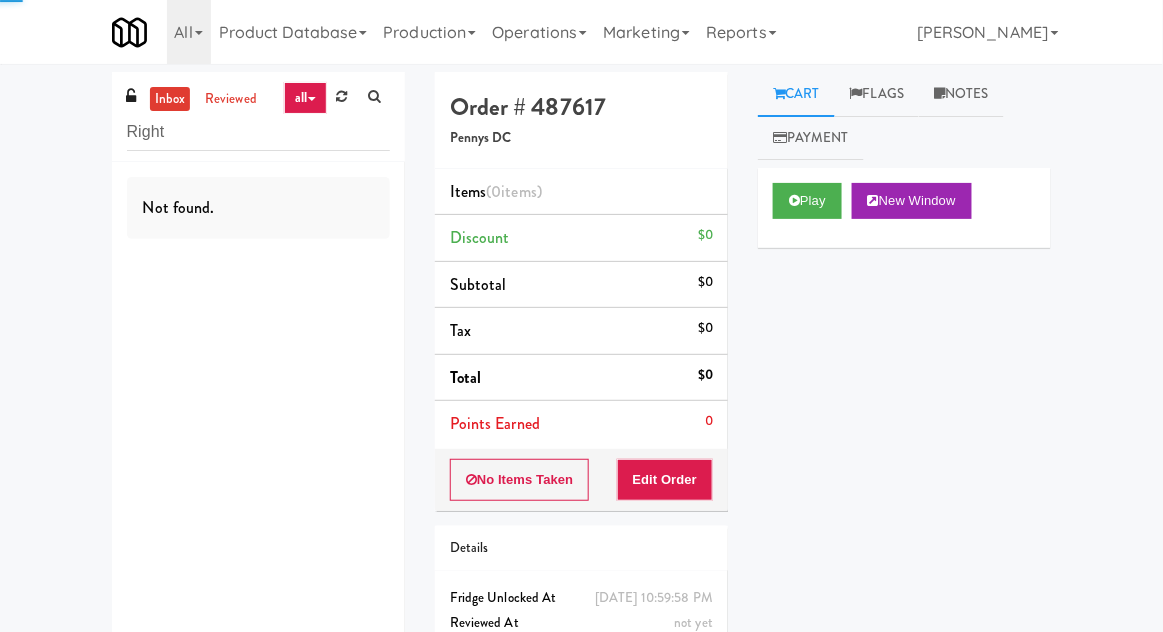 click on "inbox" at bounding box center (170, 99) 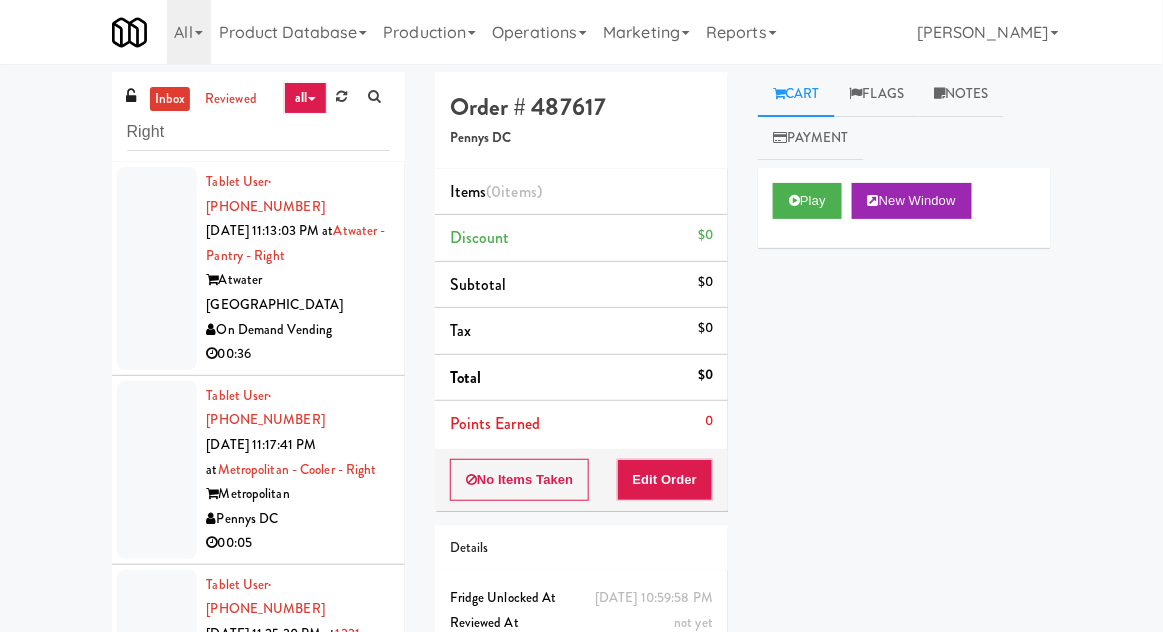click at bounding box center (157, 268) 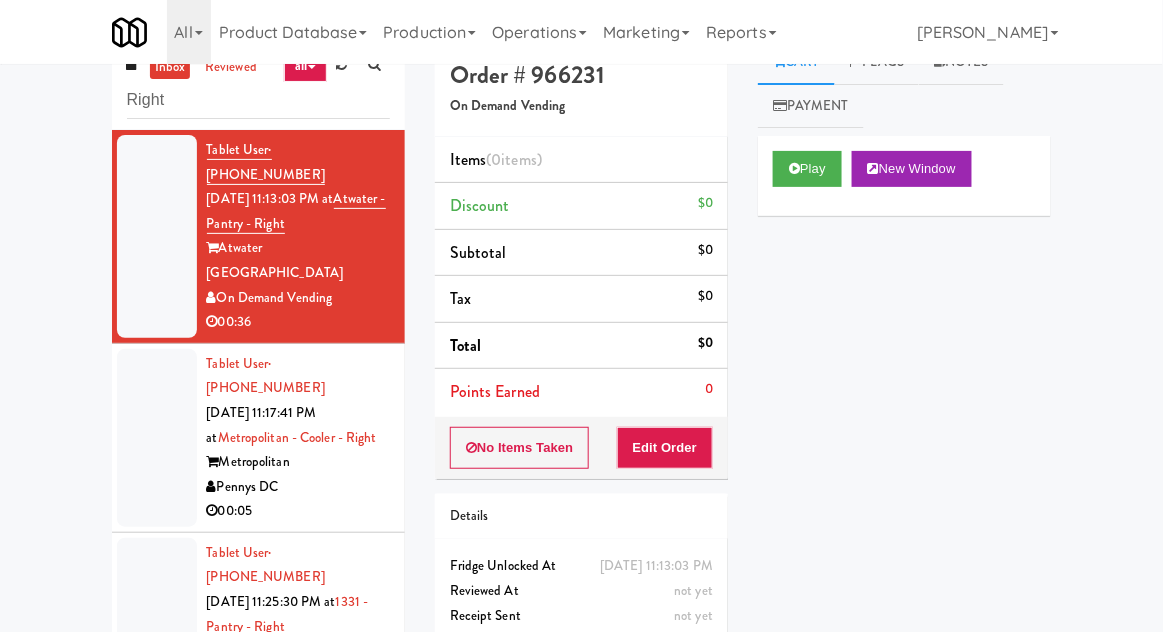 scroll, scrollTop: 0, scrollLeft: 0, axis: both 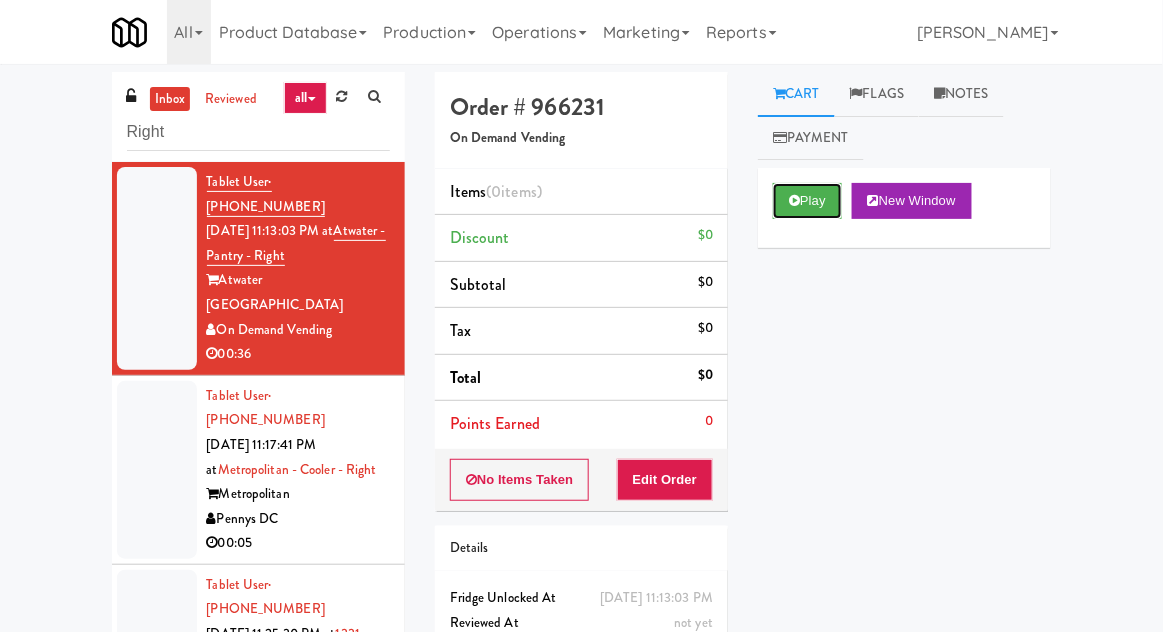 click on "Play" at bounding box center (807, 201) 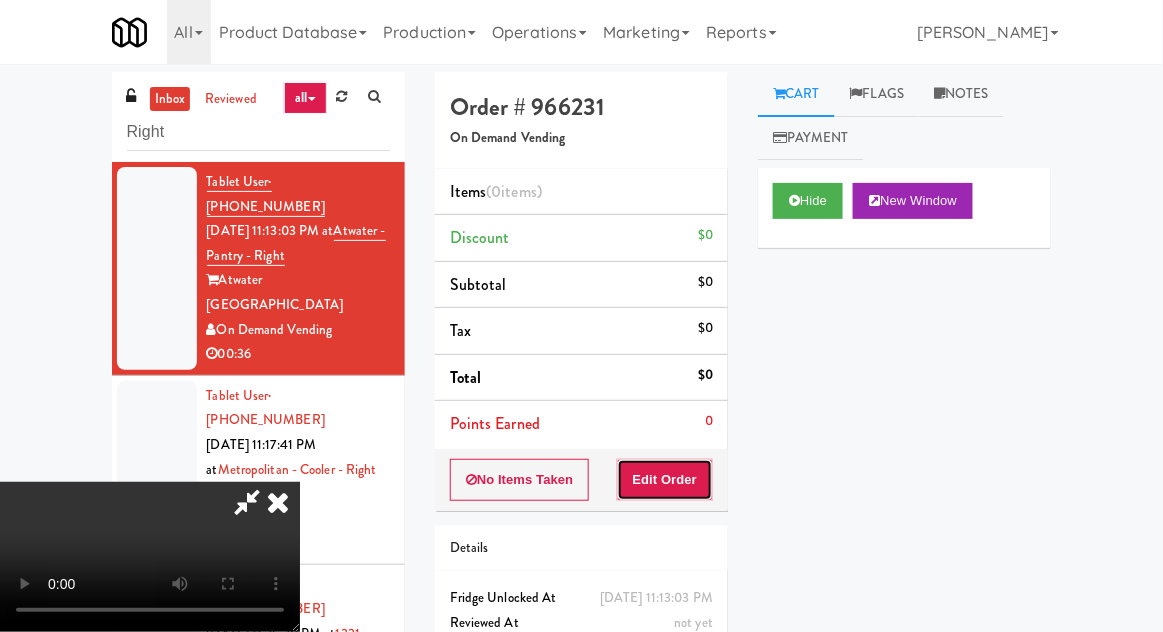 click on "Edit Order" at bounding box center (665, 480) 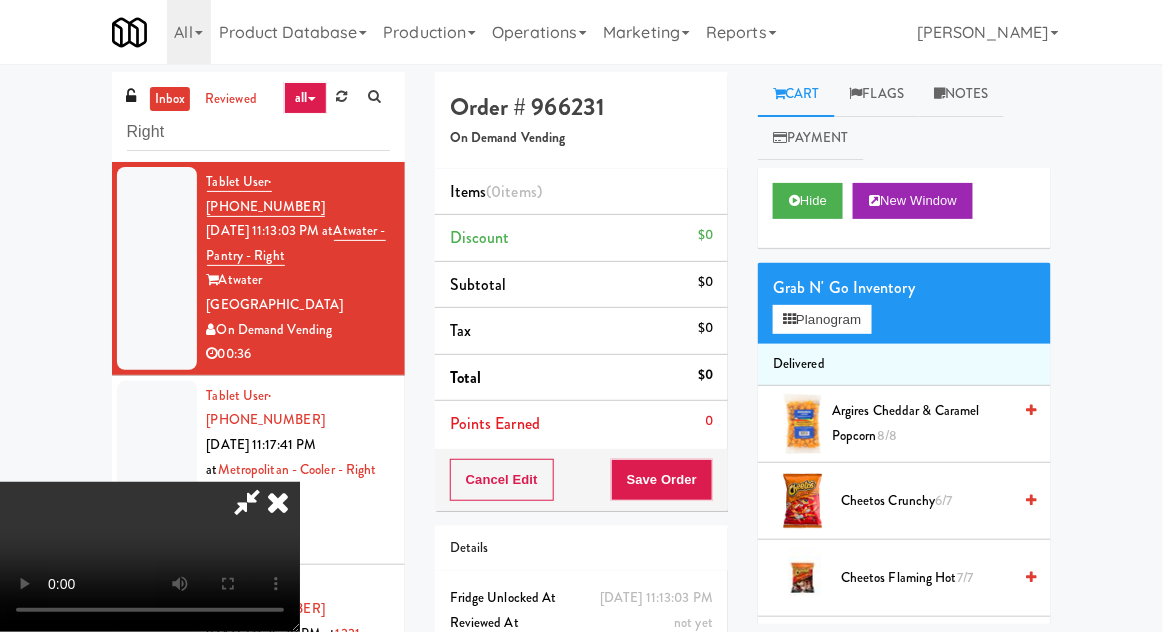 type 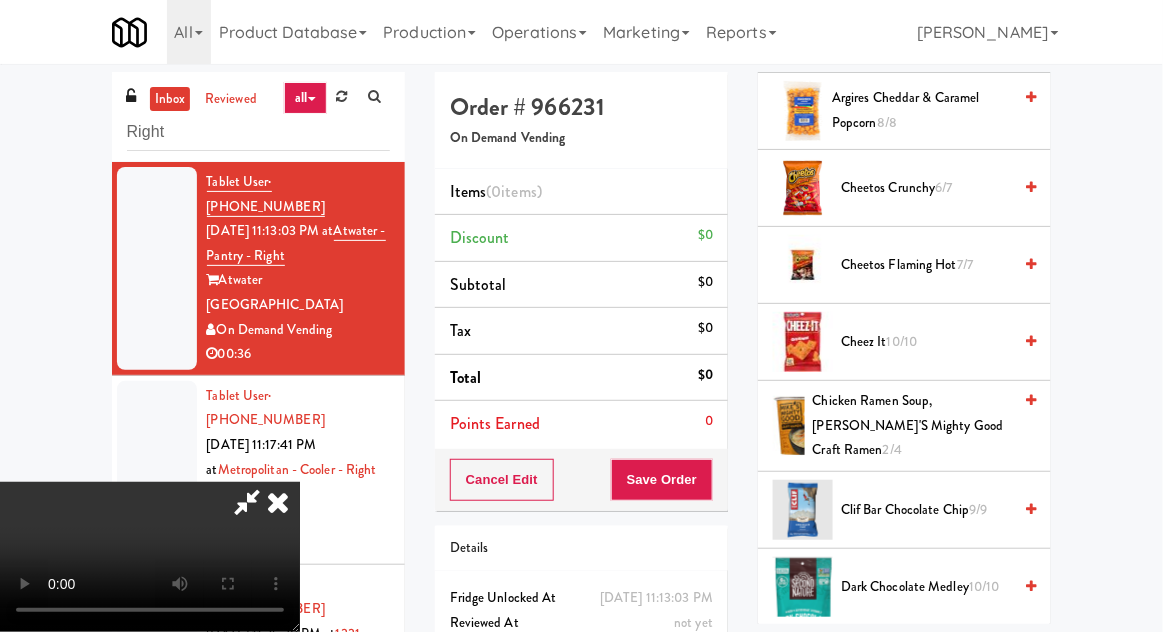 scroll, scrollTop: 305, scrollLeft: 0, axis: vertical 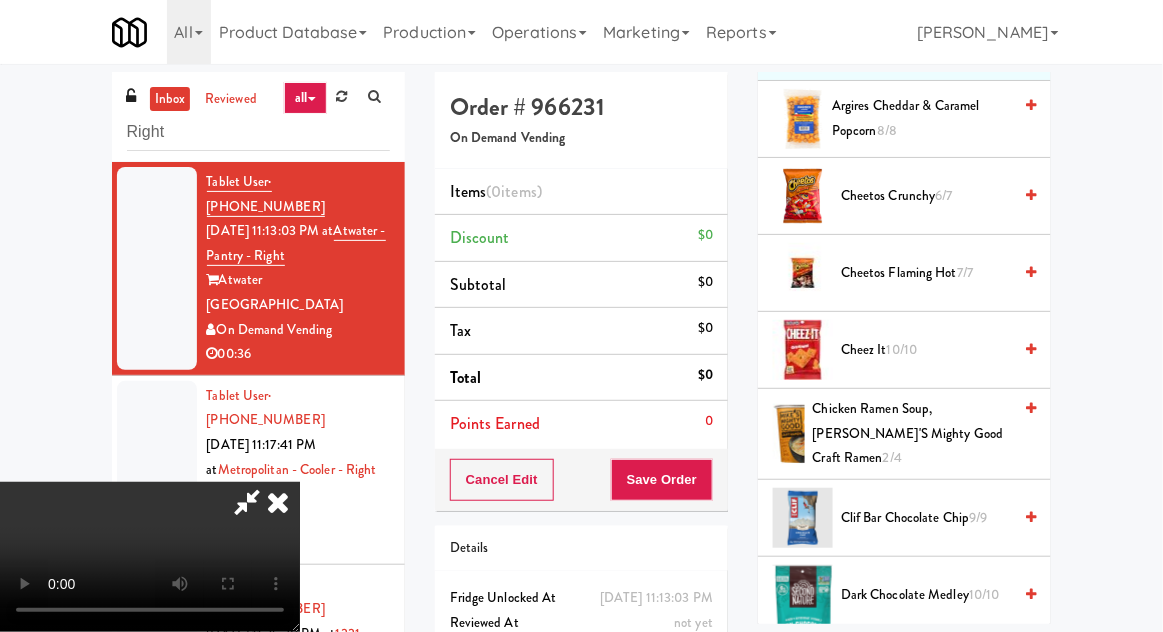 click on "Cheetos Flaming Hot  7/7" at bounding box center (926, 273) 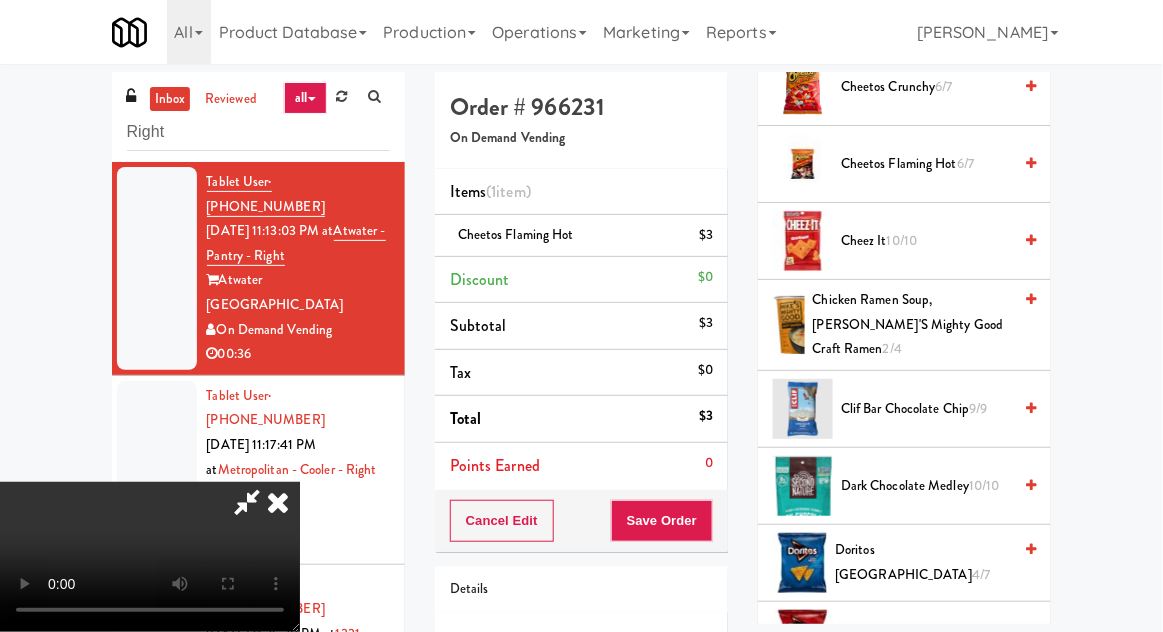 scroll, scrollTop: 416, scrollLeft: 0, axis: vertical 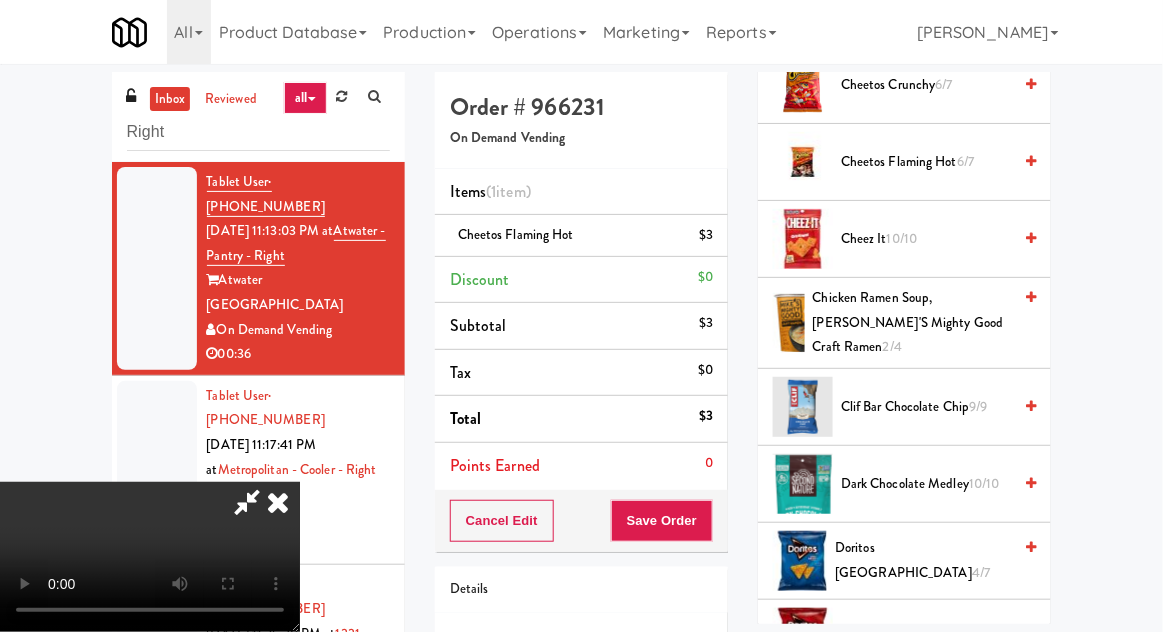 click on "2/4" at bounding box center [892, 346] 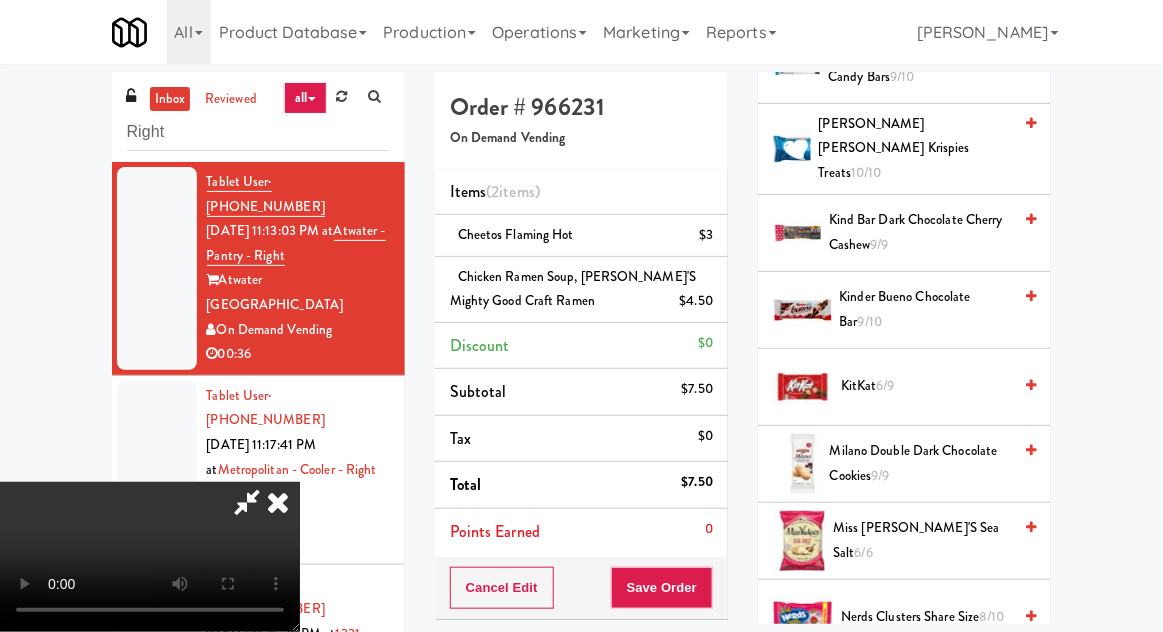 scroll, scrollTop: 1240, scrollLeft: 0, axis: vertical 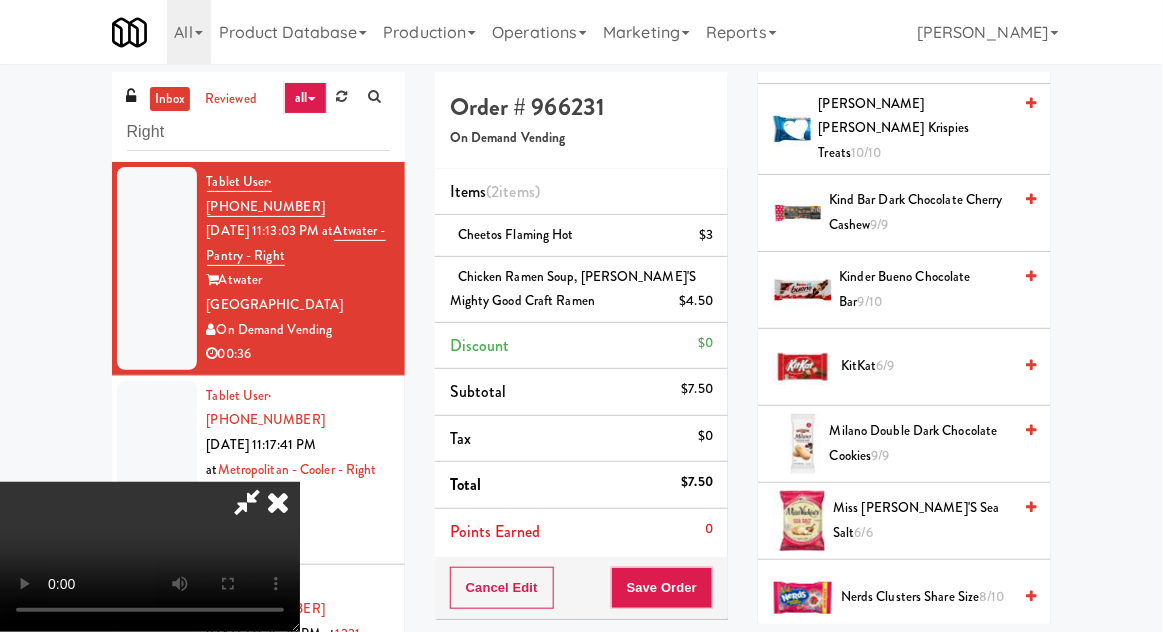 click on "Milano Double Dark Chocolate Cookies  9/9" at bounding box center (920, 443) 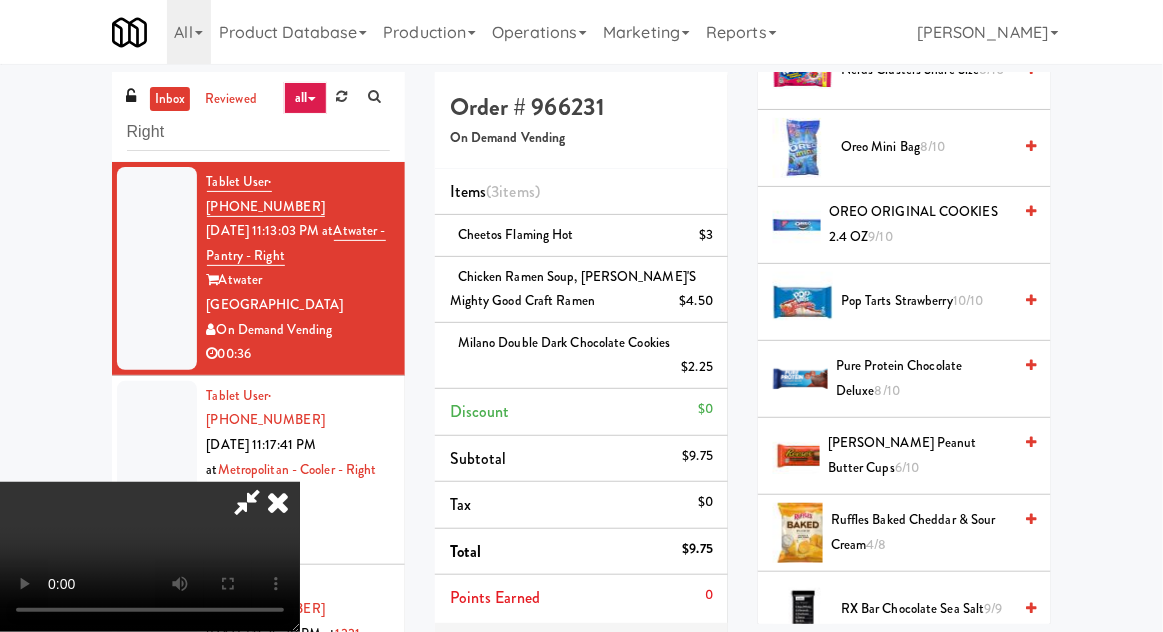 scroll, scrollTop: 1768, scrollLeft: 0, axis: vertical 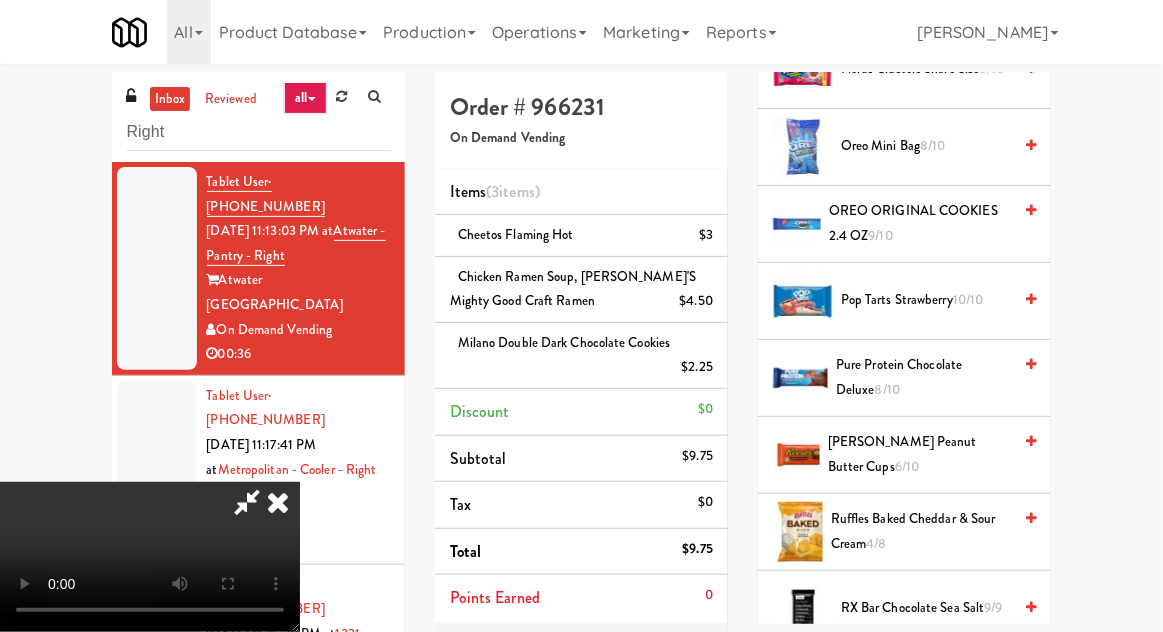 click on "Ruffles Baked Cheddar & Sour Cream  4/8" at bounding box center (921, 531) 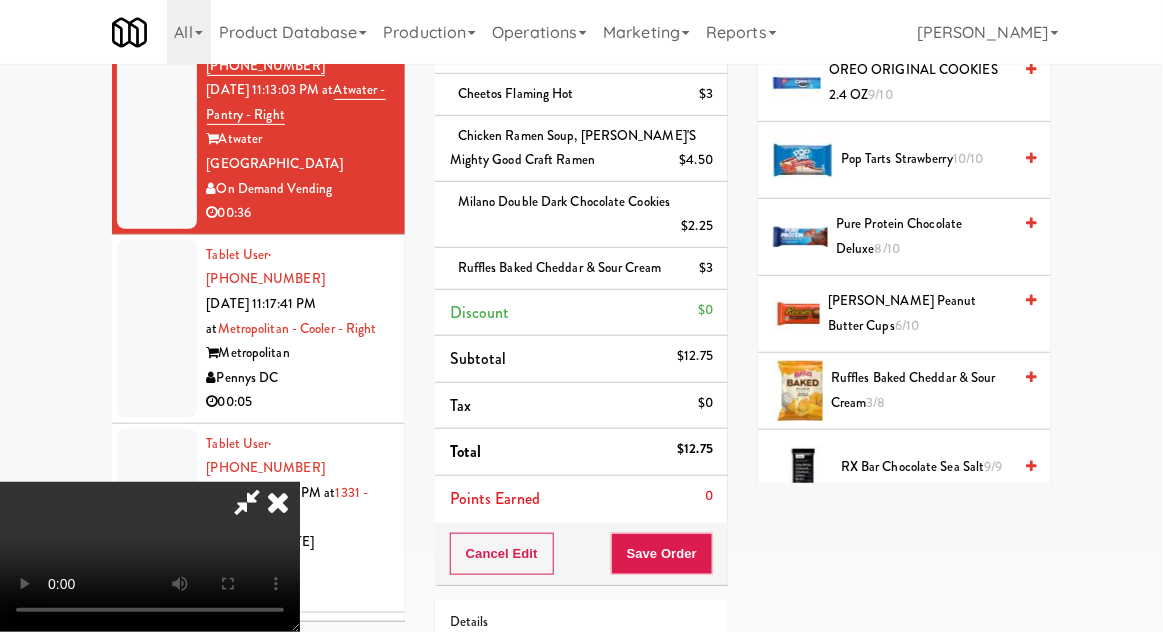 scroll, scrollTop: 223, scrollLeft: 0, axis: vertical 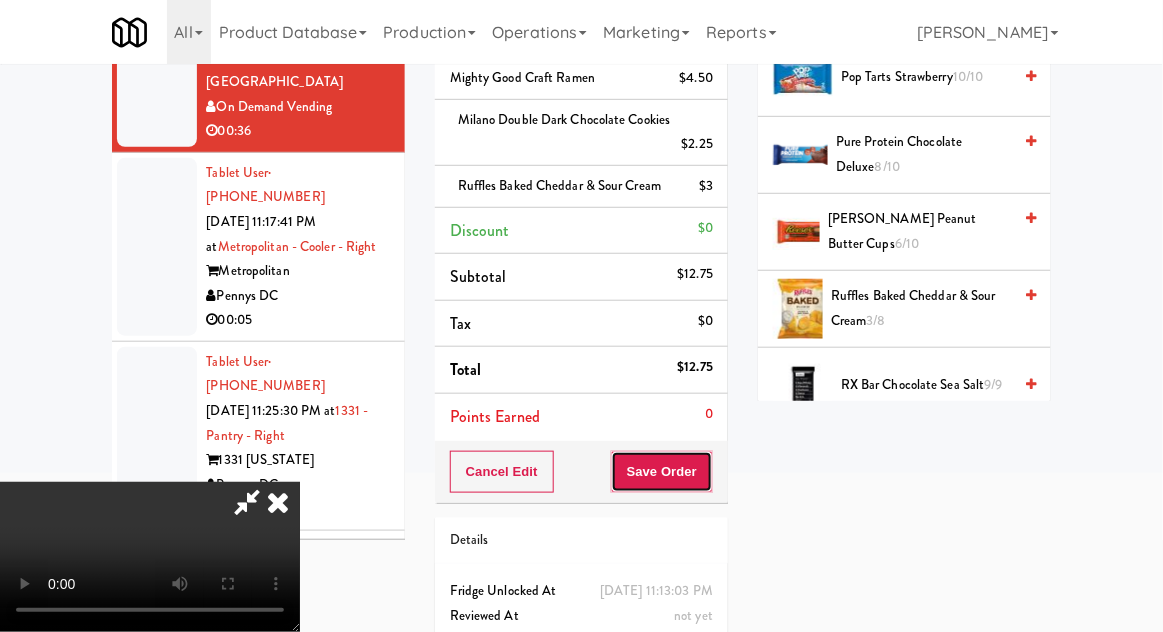 click on "Save Order" at bounding box center [662, 472] 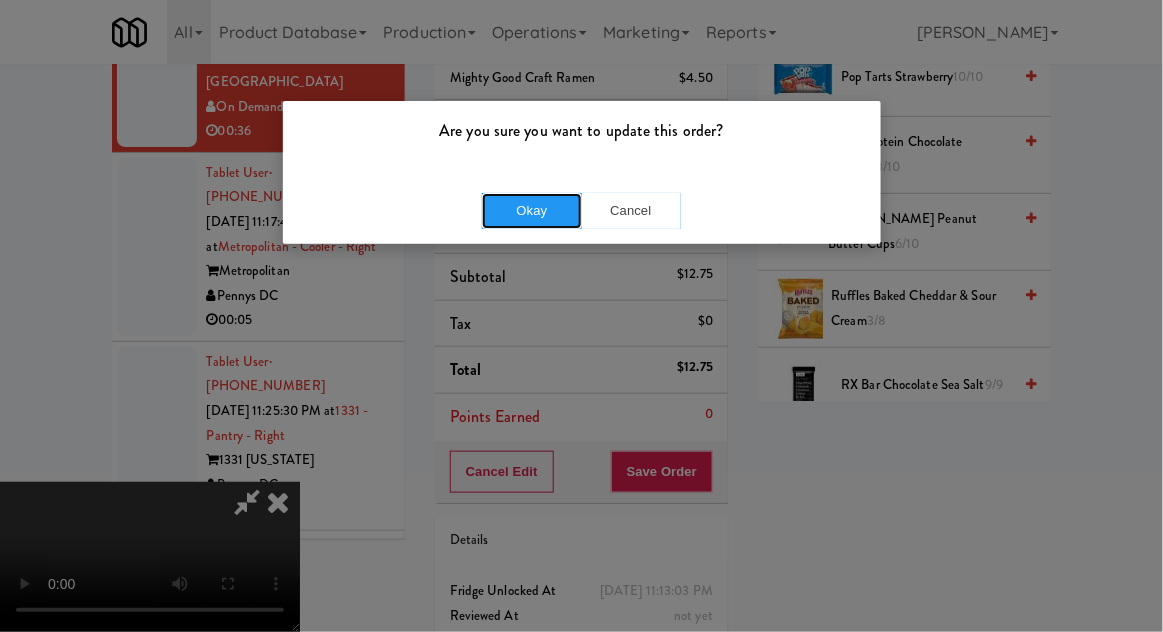 click on "Okay" at bounding box center (532, 211) 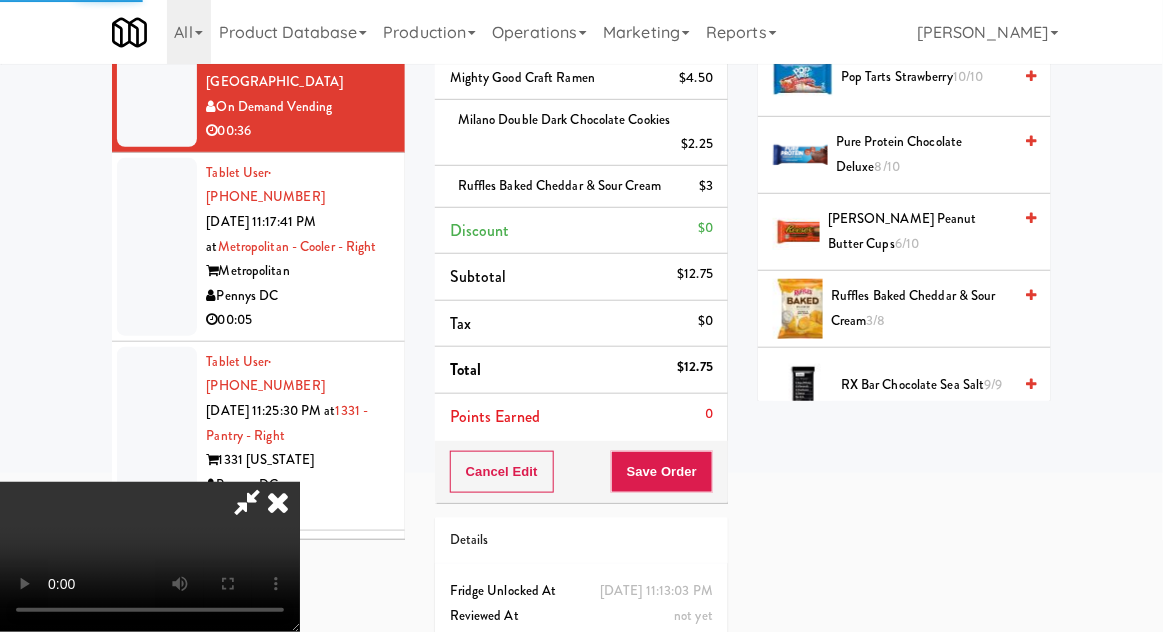 scroll, scrollTop: 197, scrollLeft: 0, axis: vertical 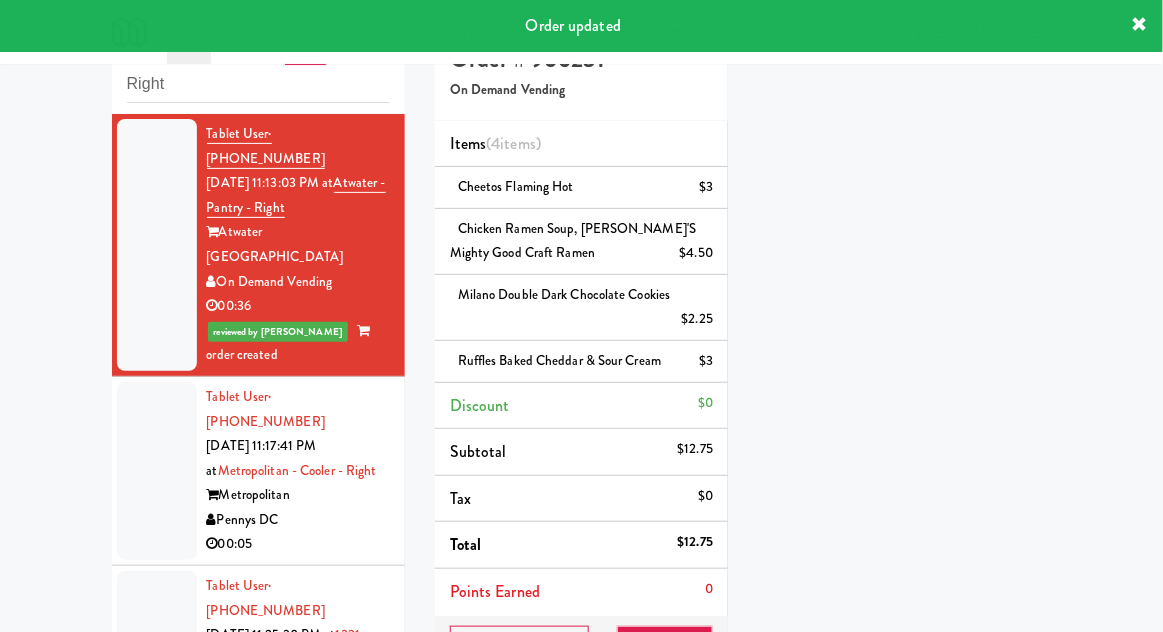 click at bounding box center [157, 471] 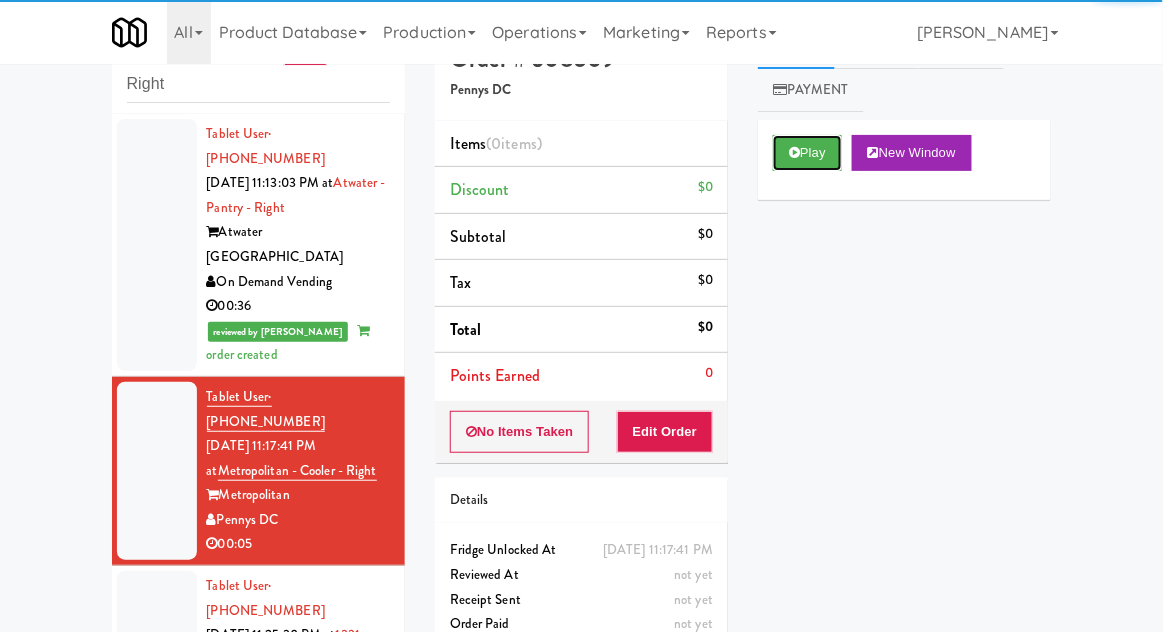 click on "Play" at bounding box center [807, 153] 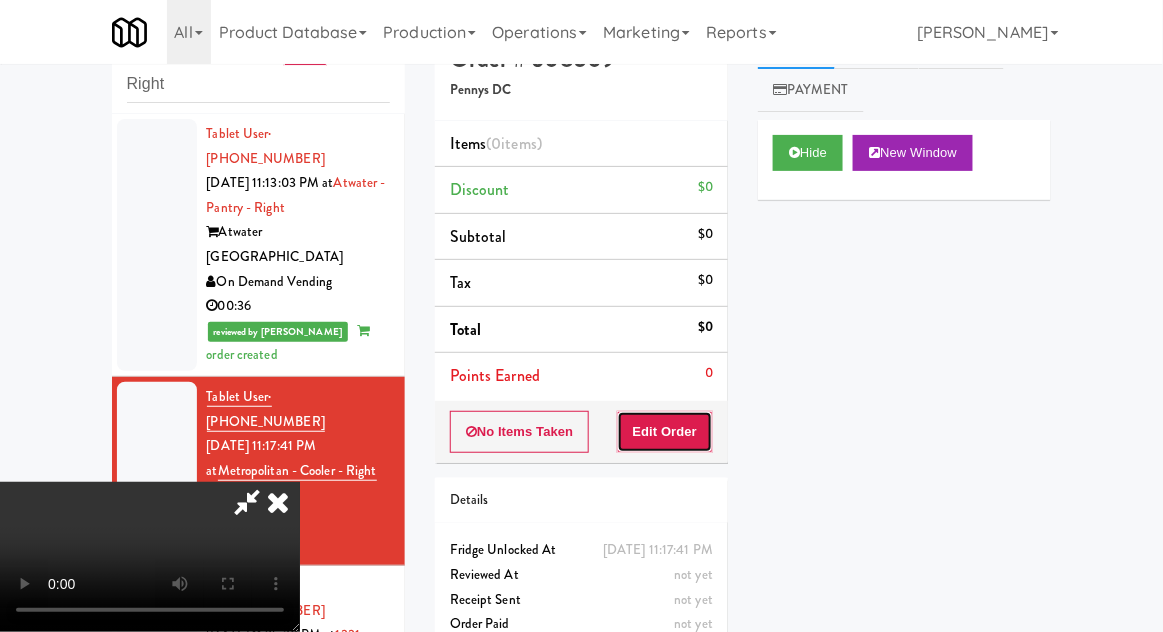 click on "Edit Order" at bounding box center [665, 432] 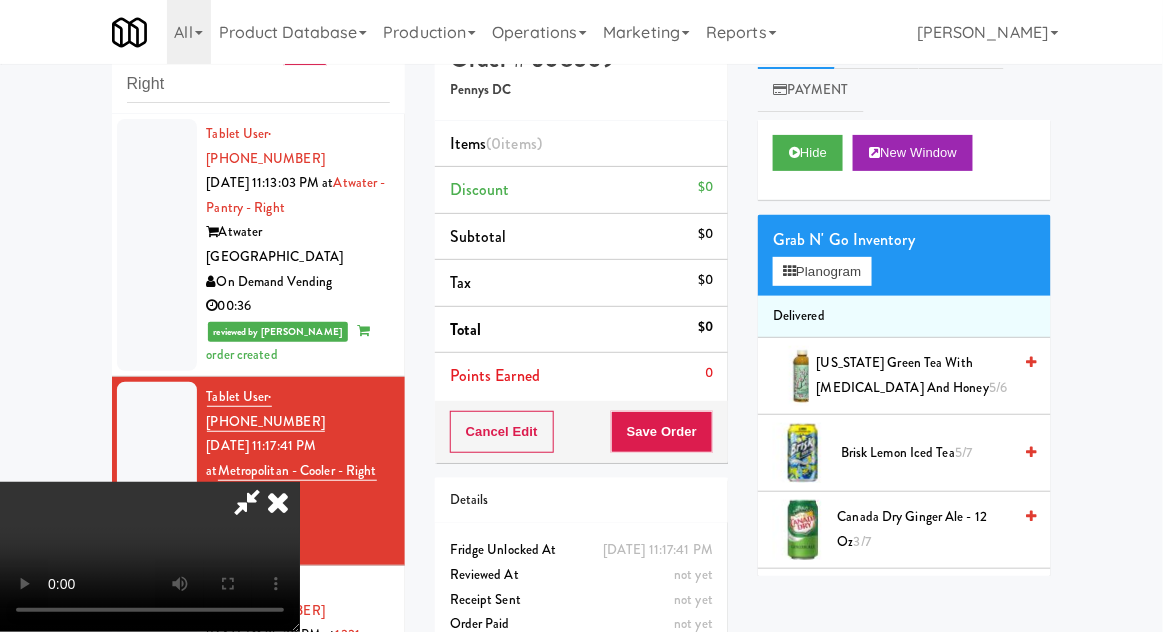scroll, scrollTop: 73, scrollLeft: 0, axis: vertical 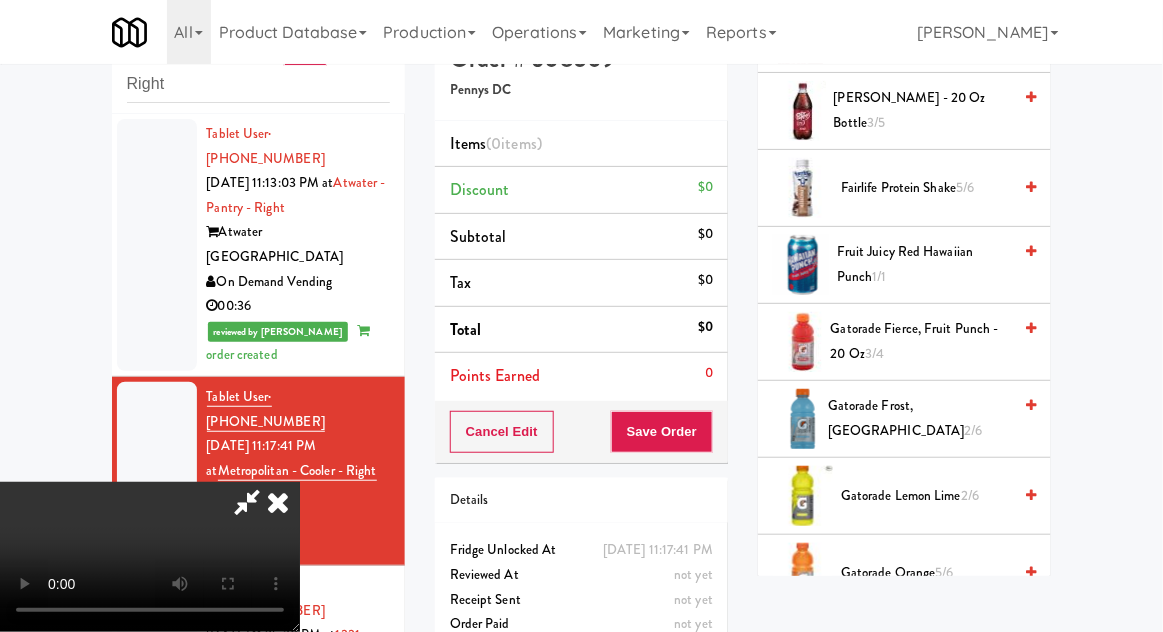 click on "Gatorade Fierce, Fruit Punch - 20 oz   3/4" at bounding box center (921, 341) 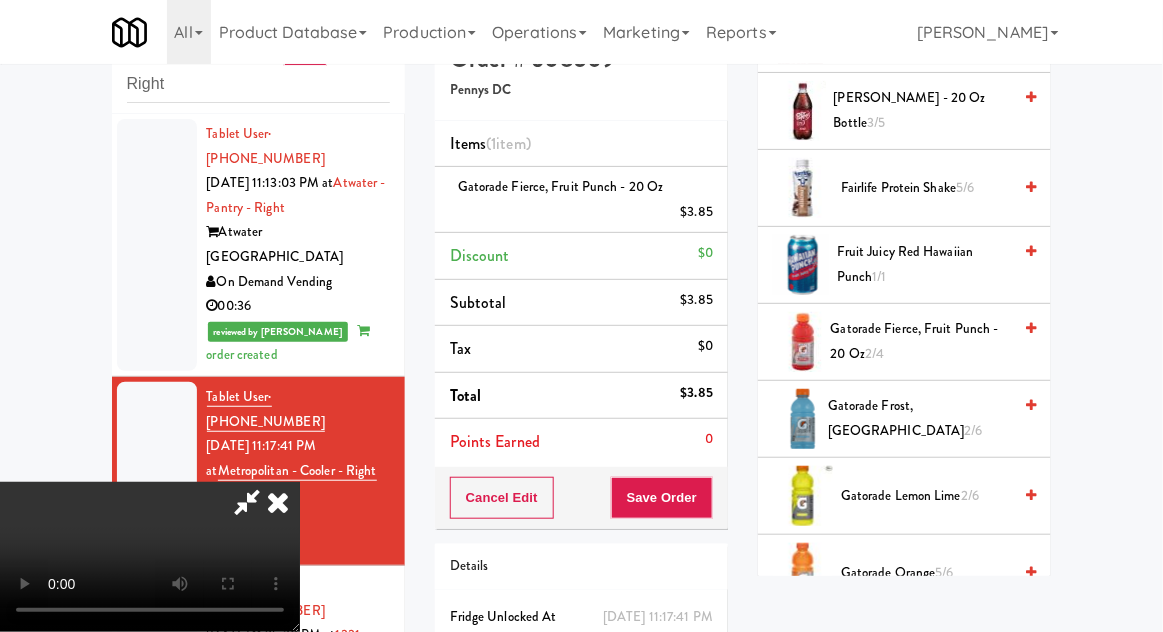 scroll, scrollTop: 73, scrollLeft: 0, axis: vertical 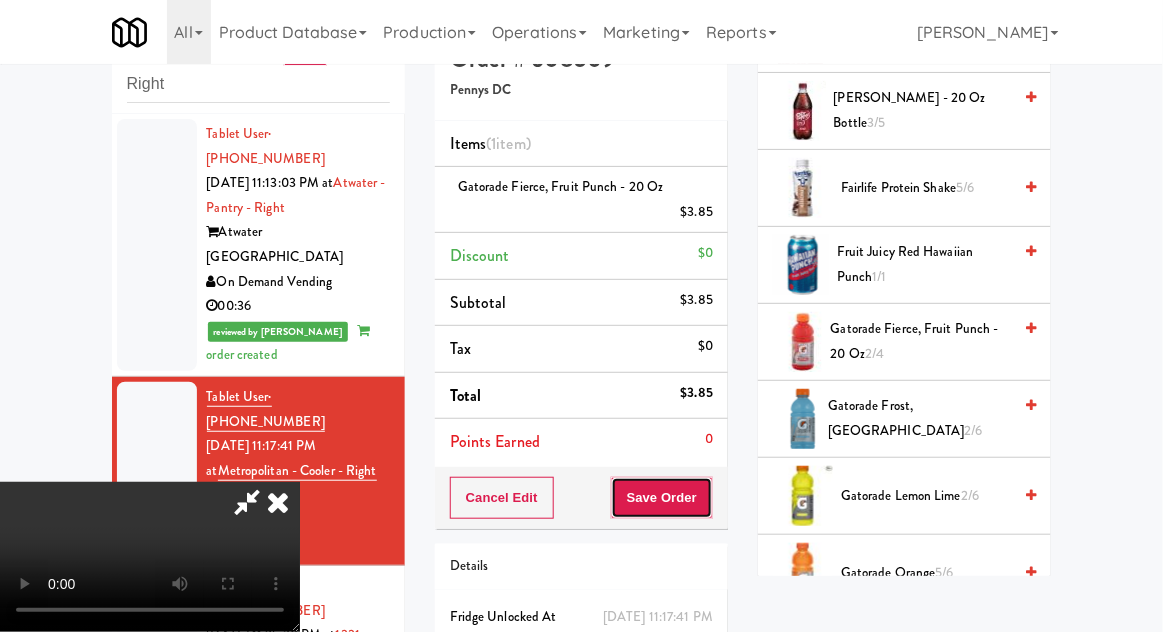 click on "Save Order" at bounding box center [662, 498] 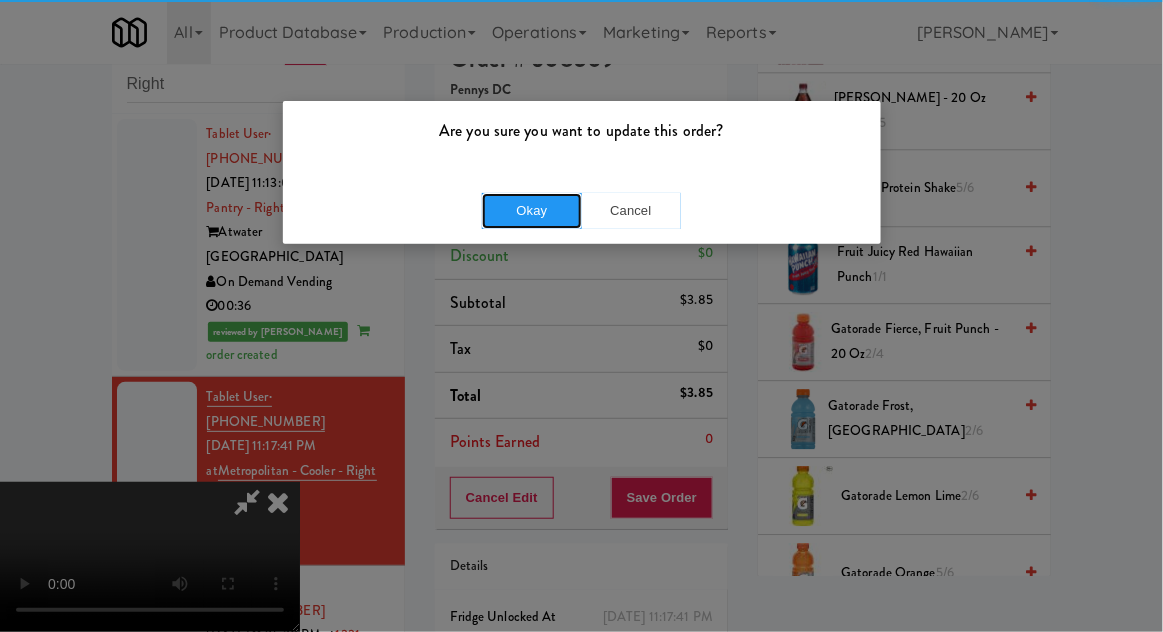 click on "Okay" at bounding box center [532, 211] 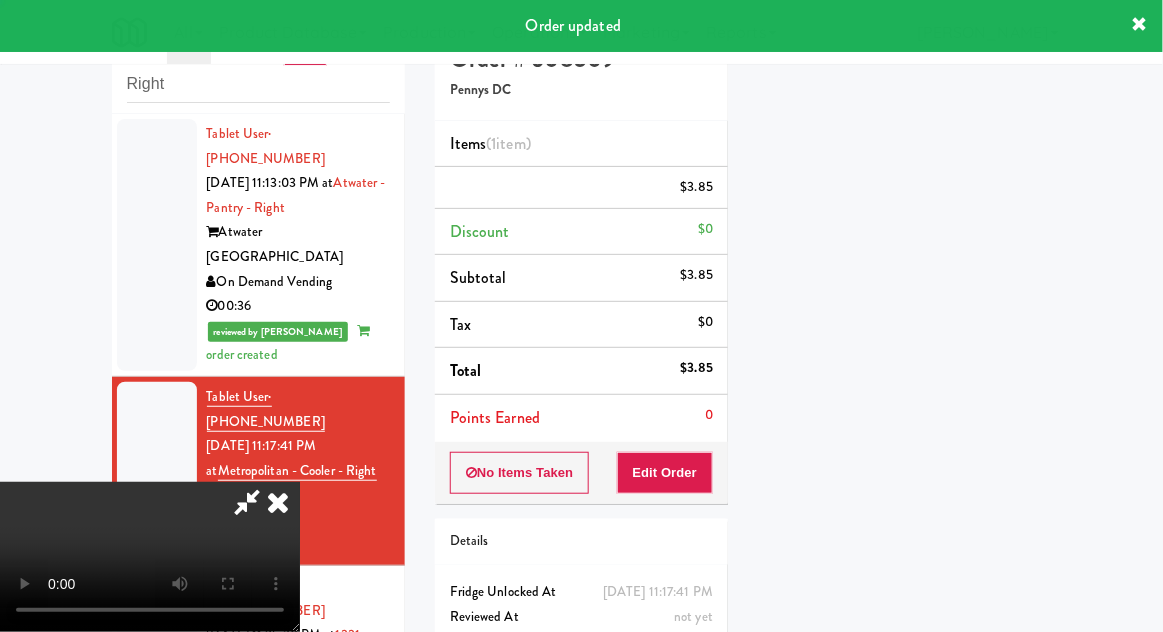 scroll, scrollTop: 197, scrollLeft: 0, axis: vertical 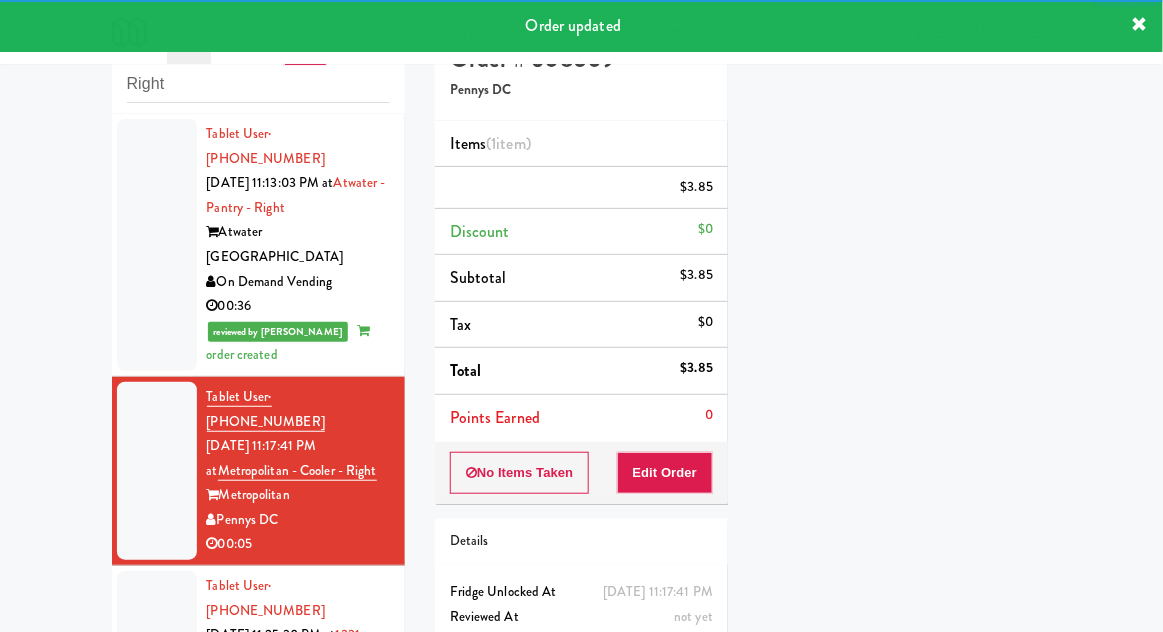 click at bounding box center (157, 471) 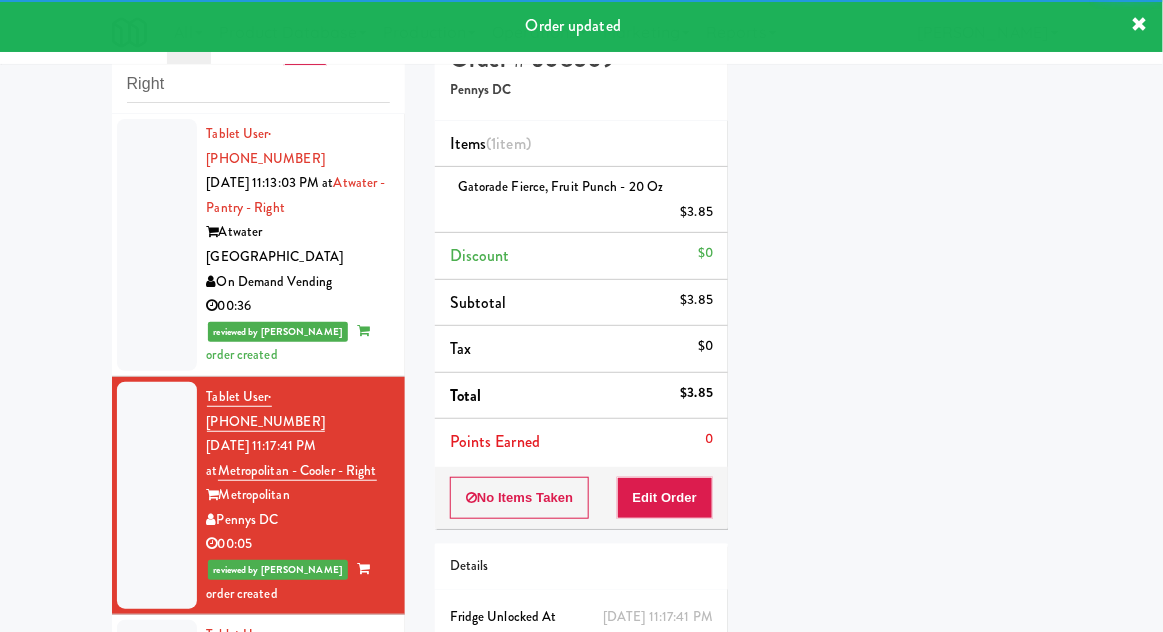 click at bounding box center [157, 709] 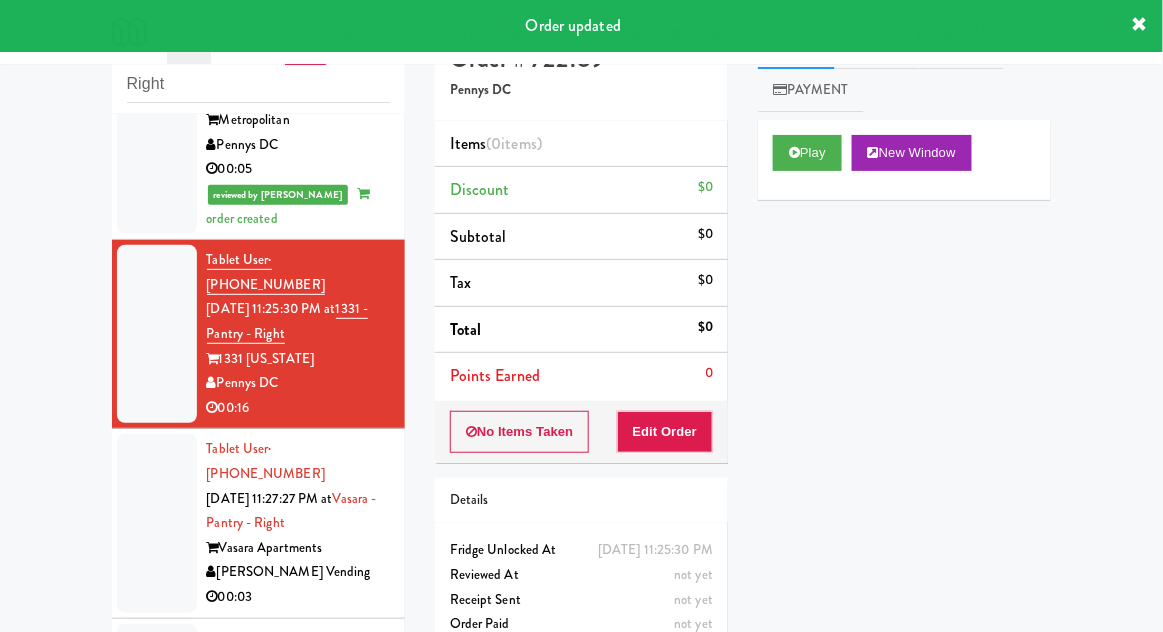 scroll, scrollTop: 377, scrollLeft: 0, axis: vertical 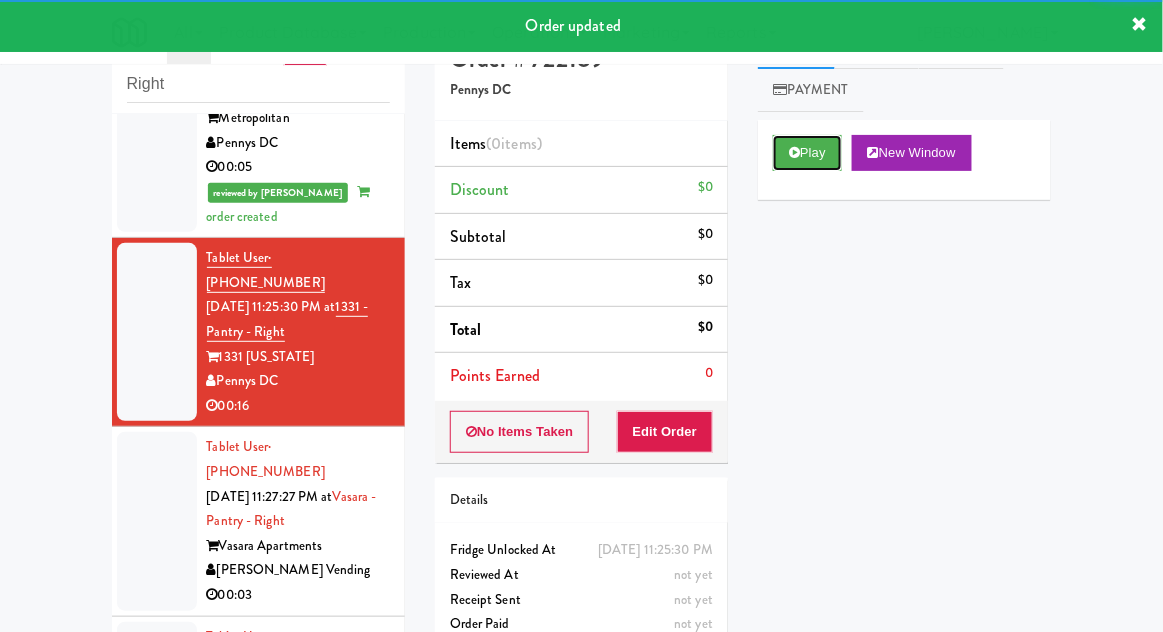 click on "Play" at bounding box center [807, 153] 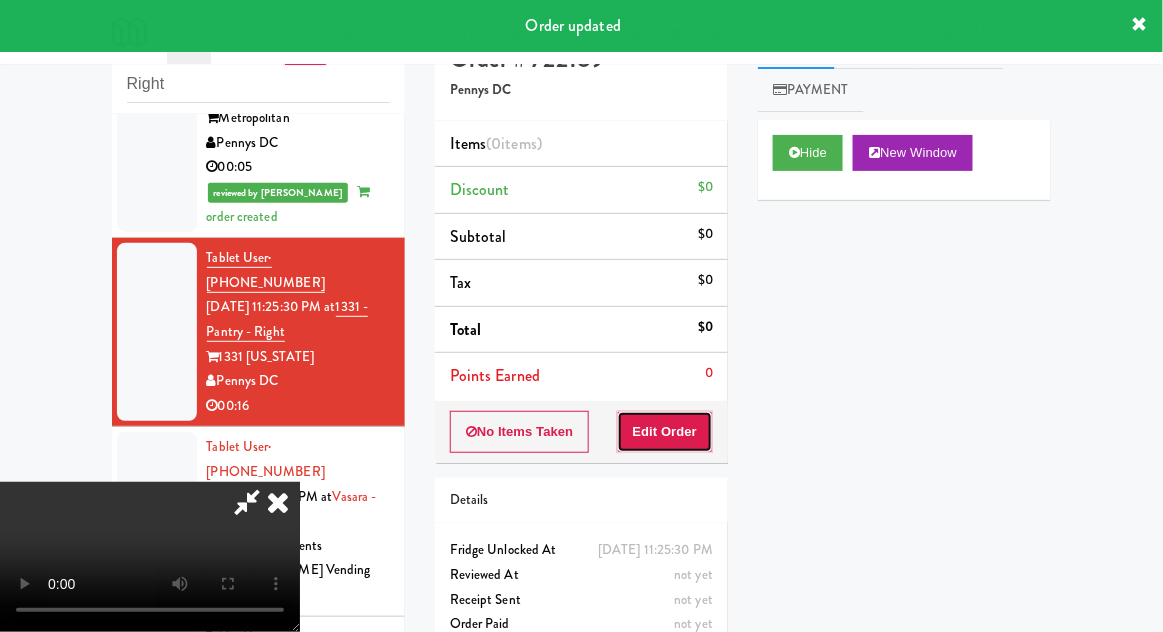 click on "Edit Order" at bounding box center (665, 432) 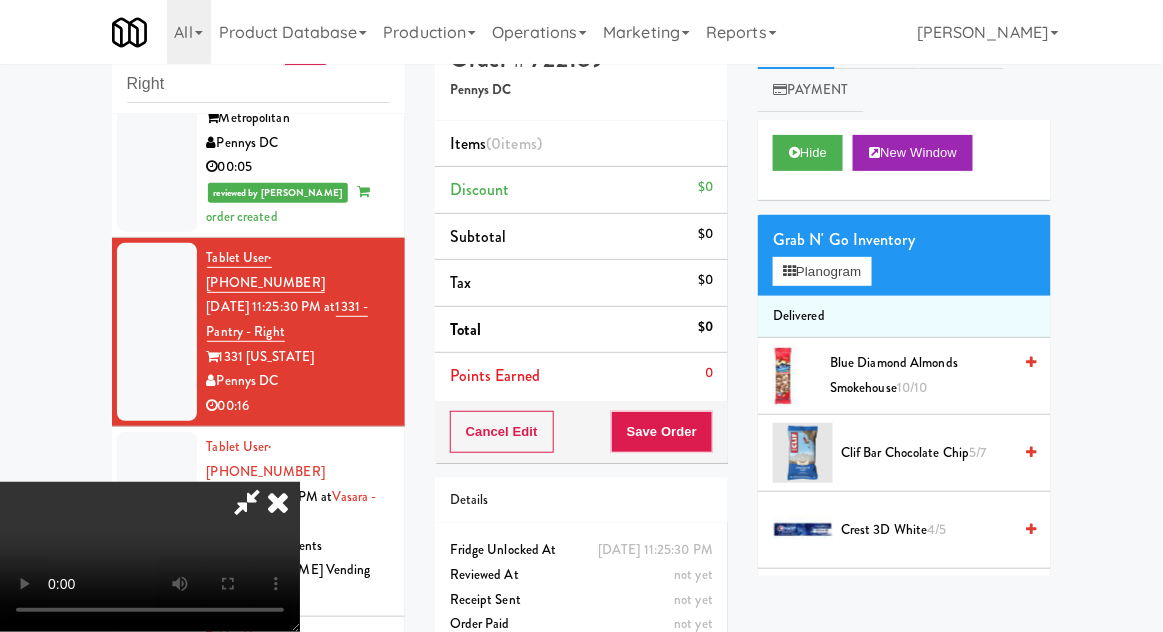 scroll, scrollTop: 73, scrollLeft: 0, axis: vertical 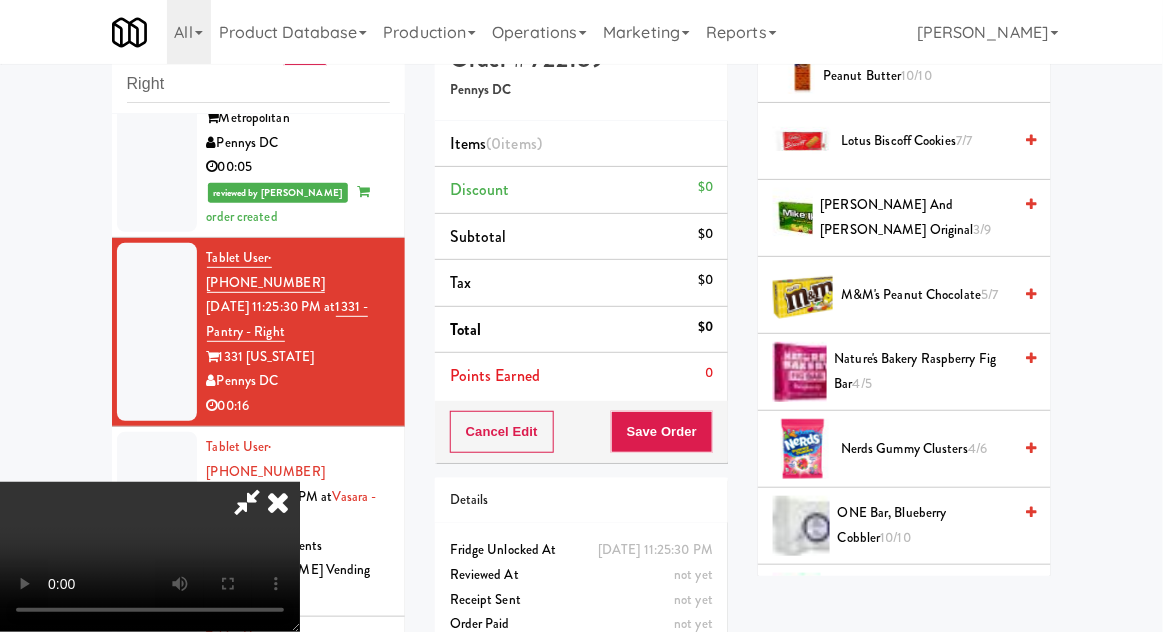 click on "Nerds Gummy Clusters  4/6" at bounding box center (926, 449) 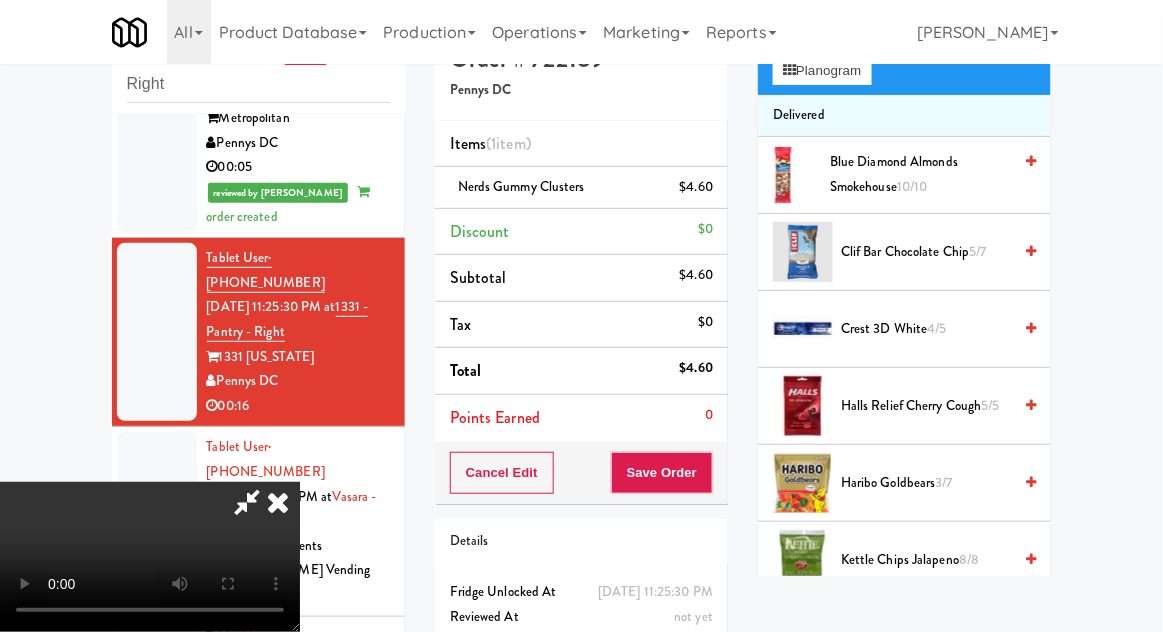 scroll, scrollTop: 197, scrollLeft: 0, axis: vertical 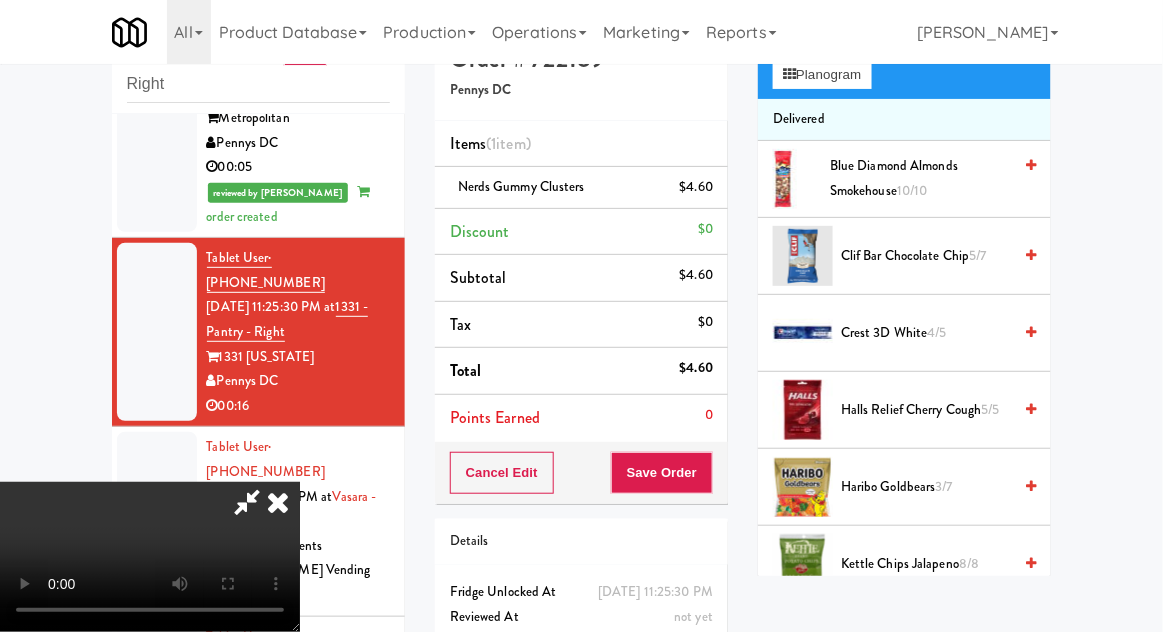click on "Haribo Goldbears  3/7" at bounding box center (926, 487) 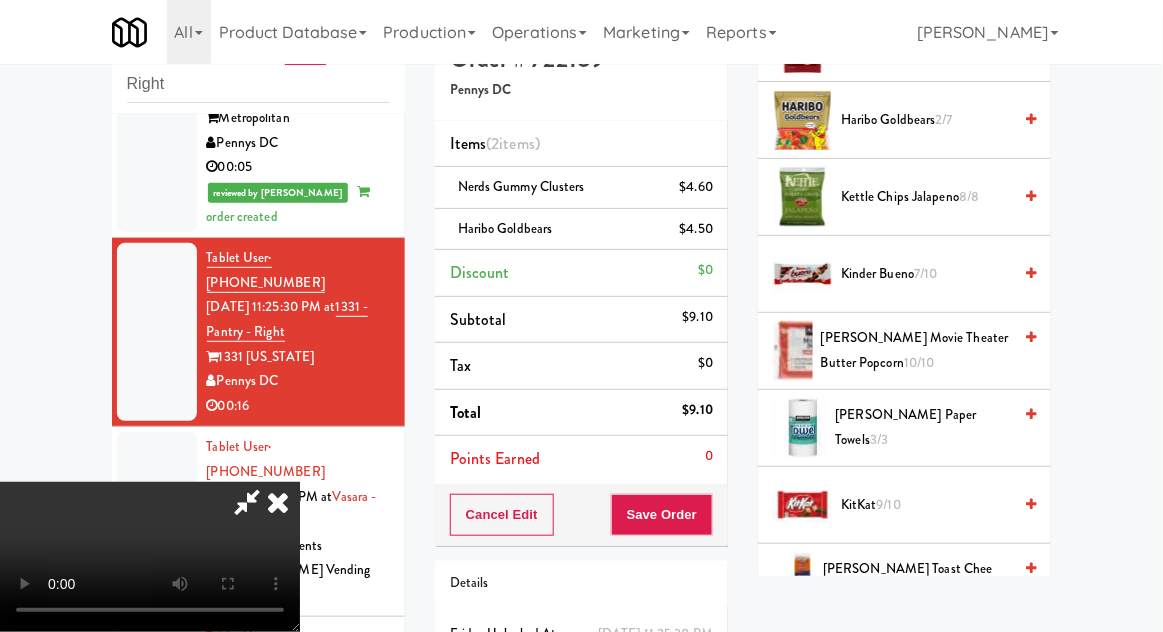 scroll, scrollTop: 570, scrollLeft: 0, axis: vertical 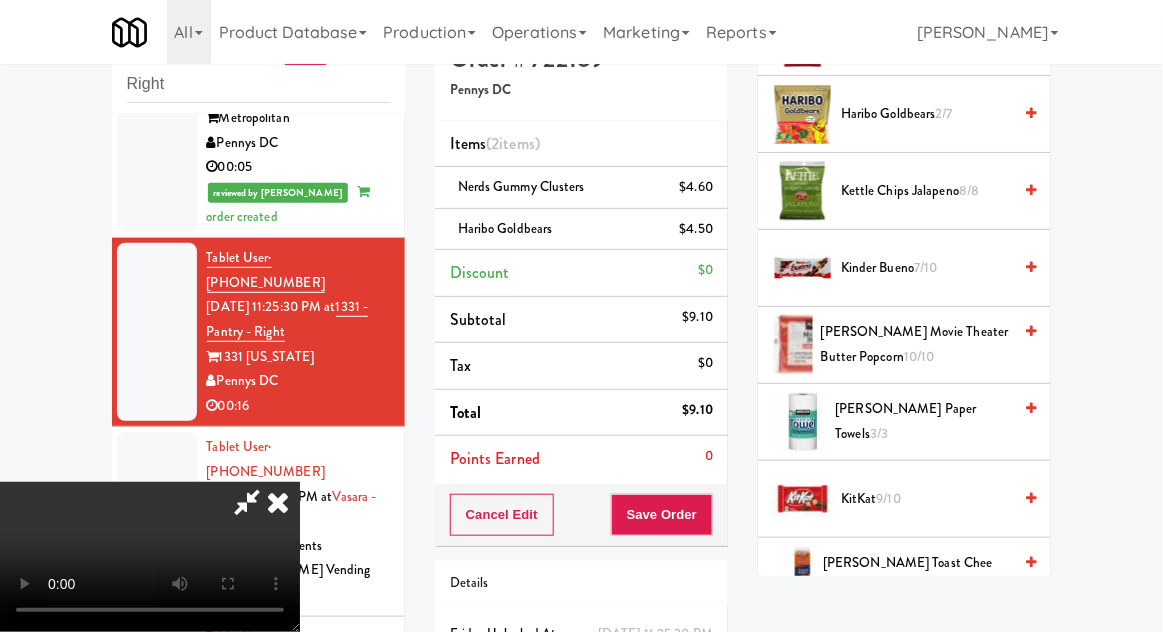 click on "KitKat  9/10" at bounding box center (926, 499) 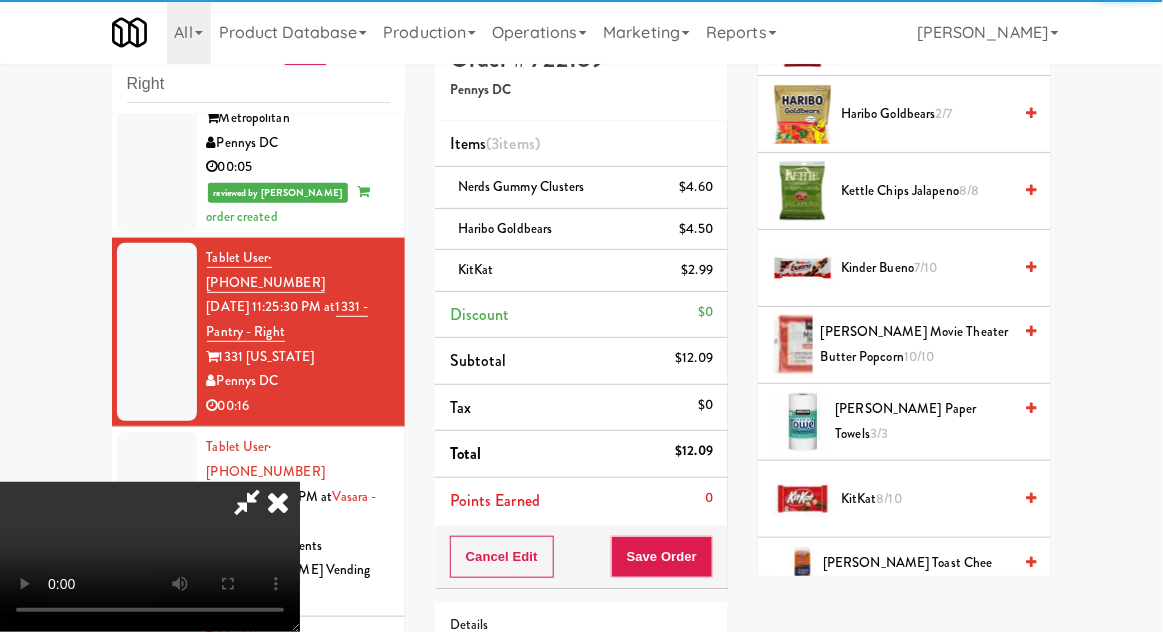 scroll, scrollTop: 73, scrollLeft: 0, axis: vertical 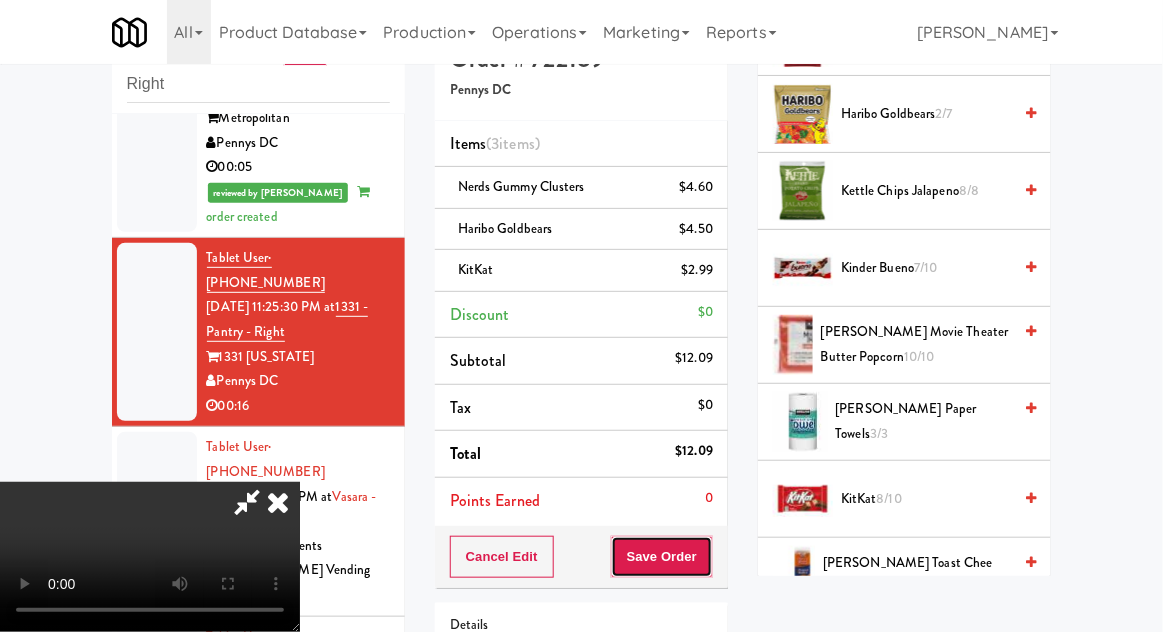click on "Save Order" at bounding box center (662, 557) 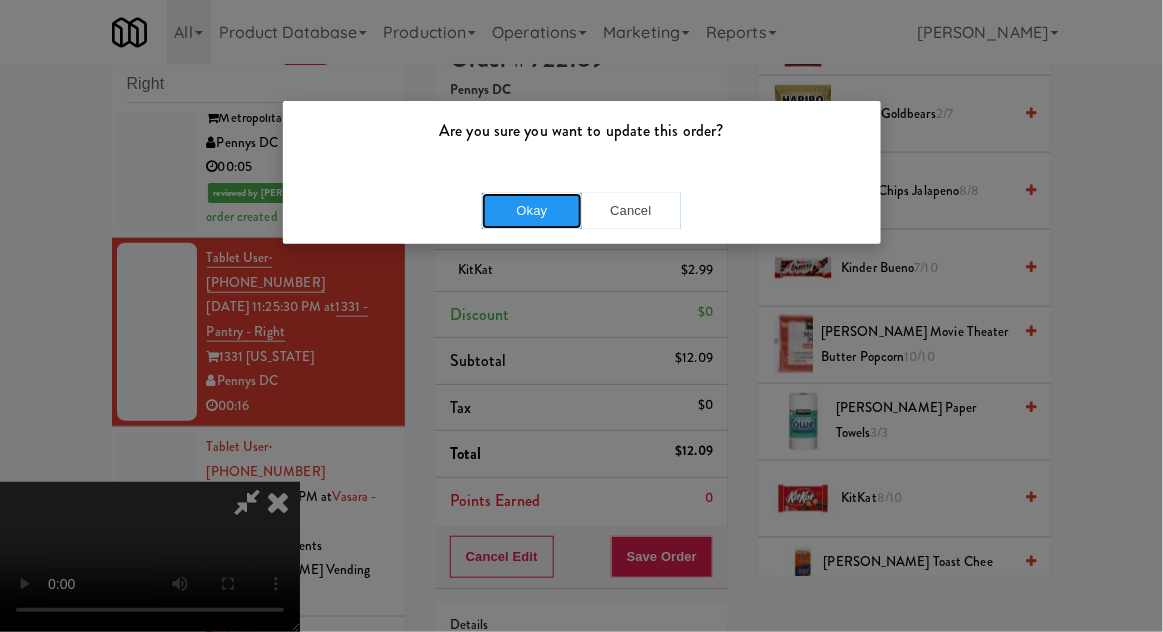 click on "Okay" at bounding box center [532, 211] 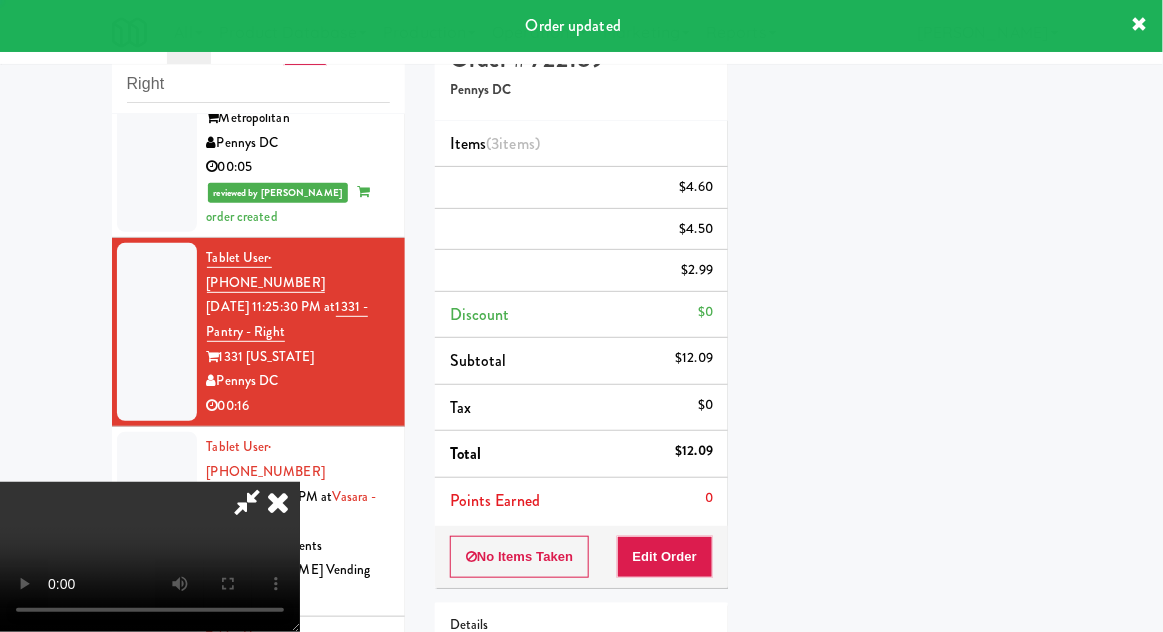 scroll, scrollTop: 197, scrollLeft: 0, axis: vertical 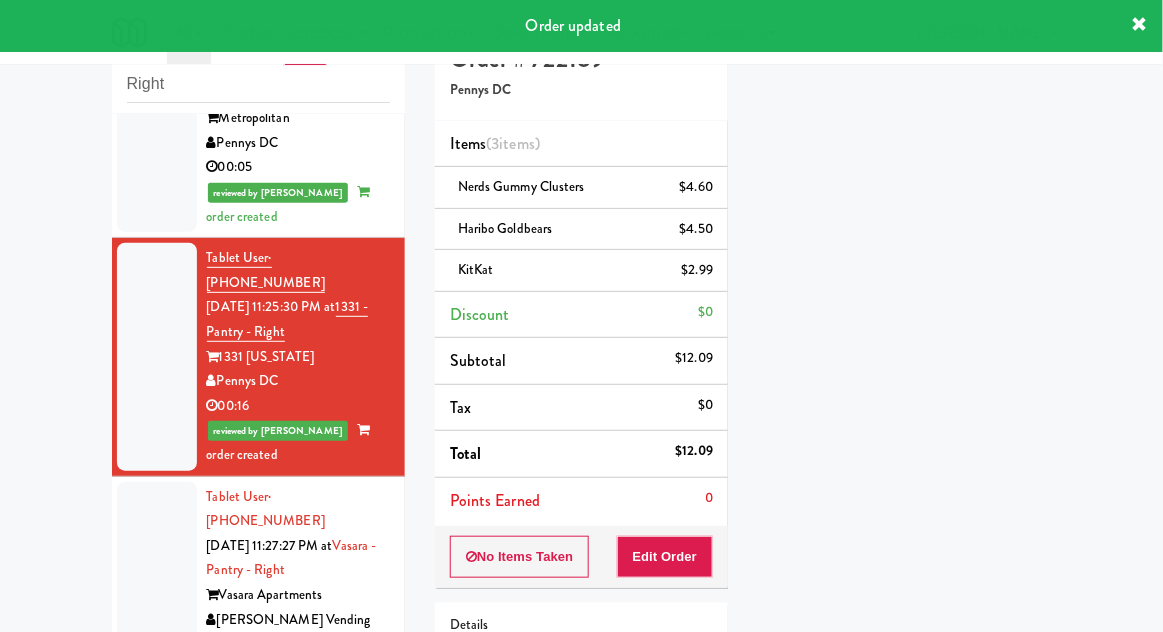 click at bounding box center [157, 571] 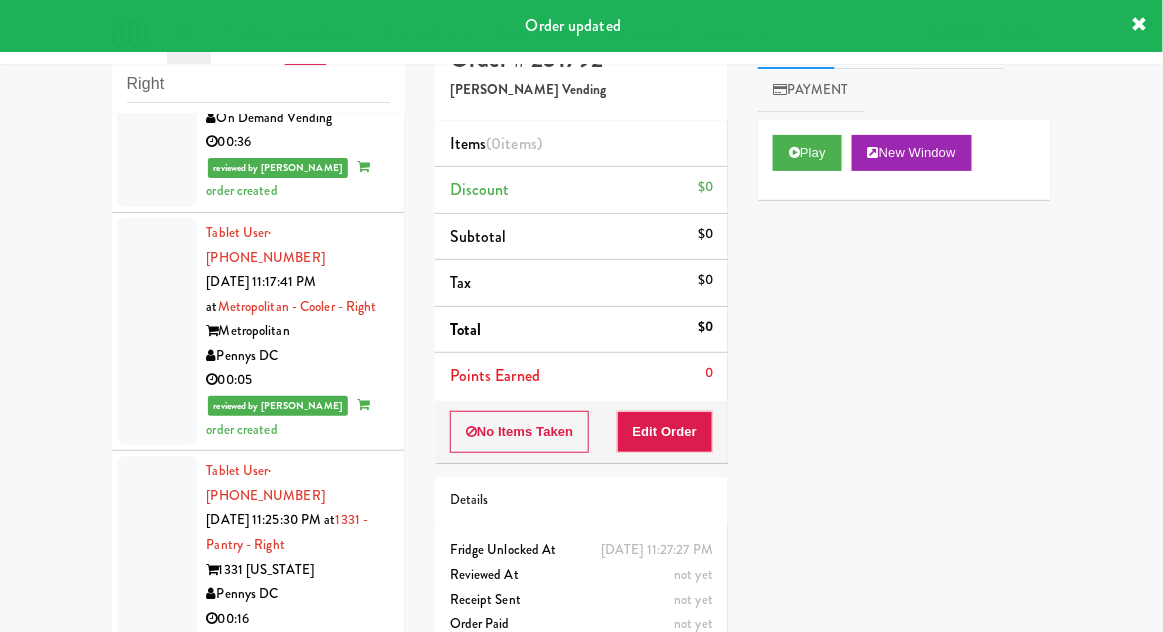 scroll, scrollTop: 659, scrollLeft: 0, axis: vertical 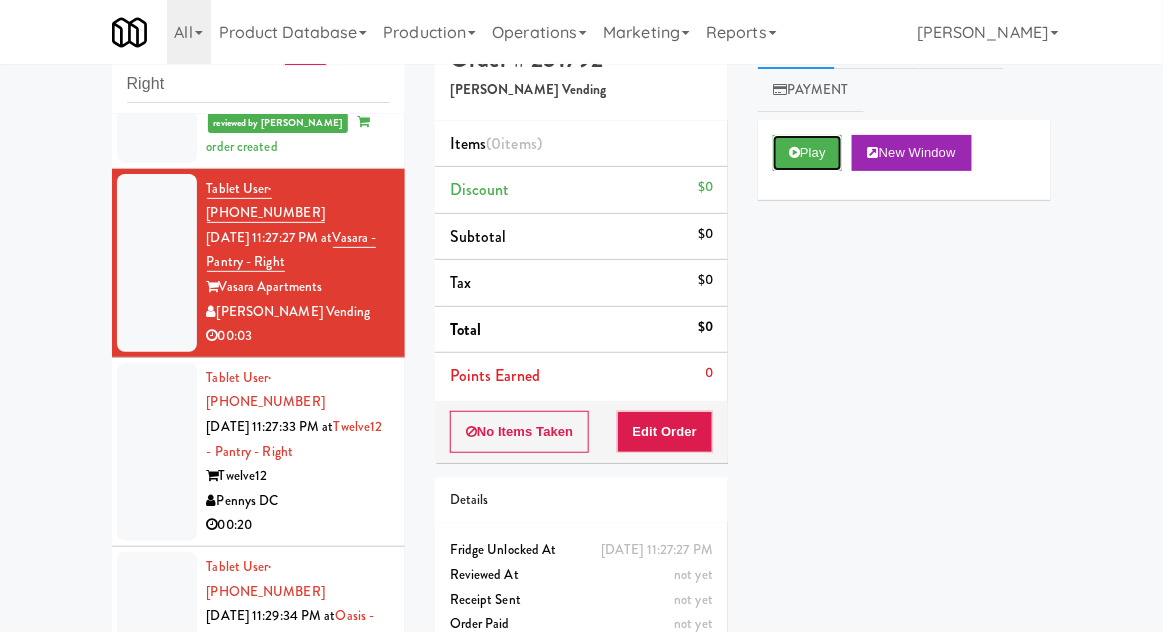 click on "Play" at bounding box center [807, 153] 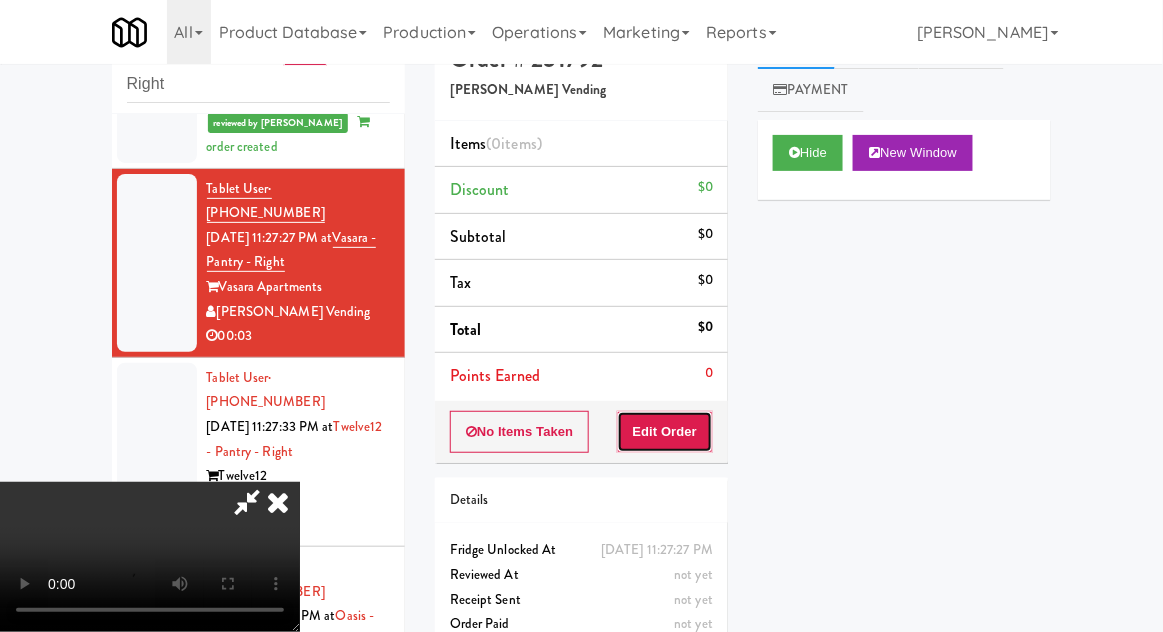 click on "Edit Order" at bounding box center [665, 432] 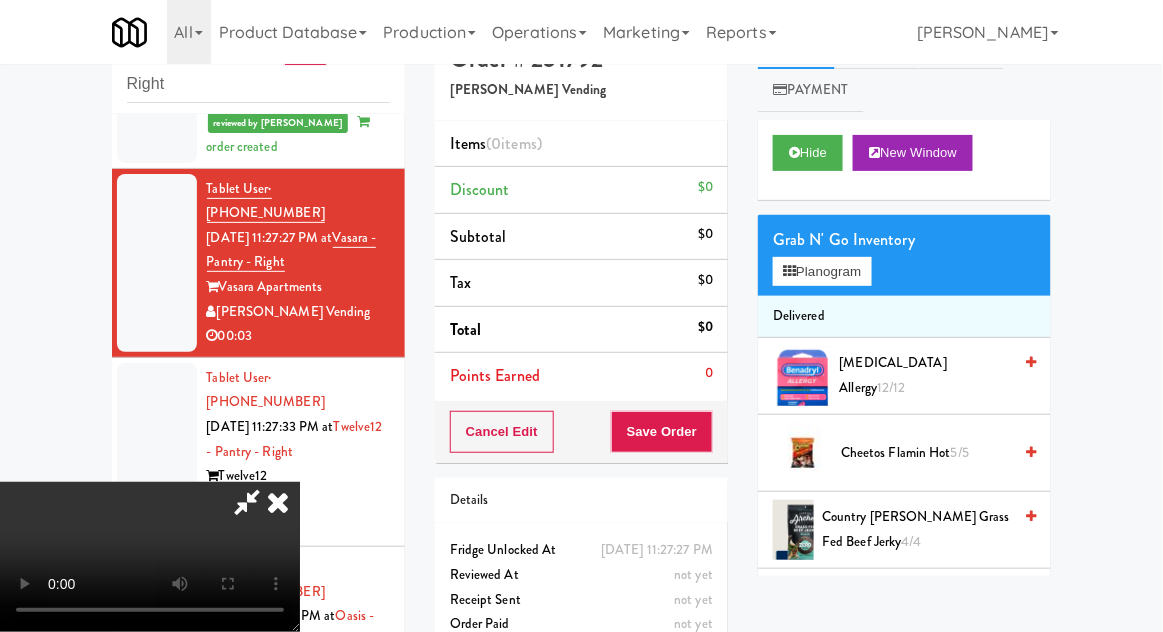 type 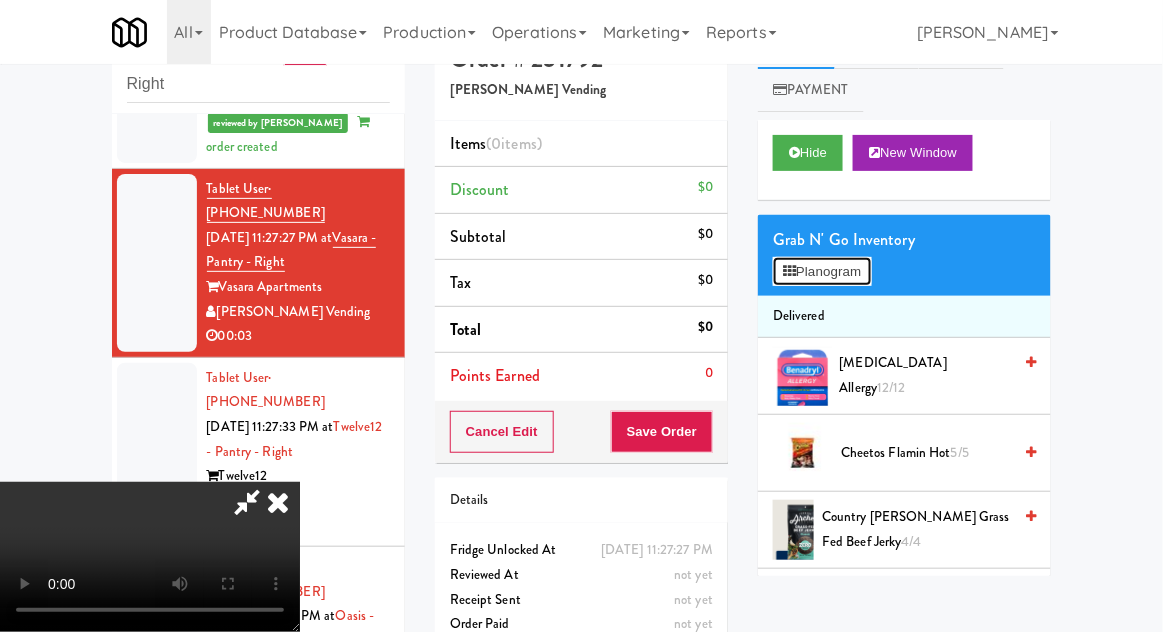 click on "Planogram" at bounding box center [822, 272] 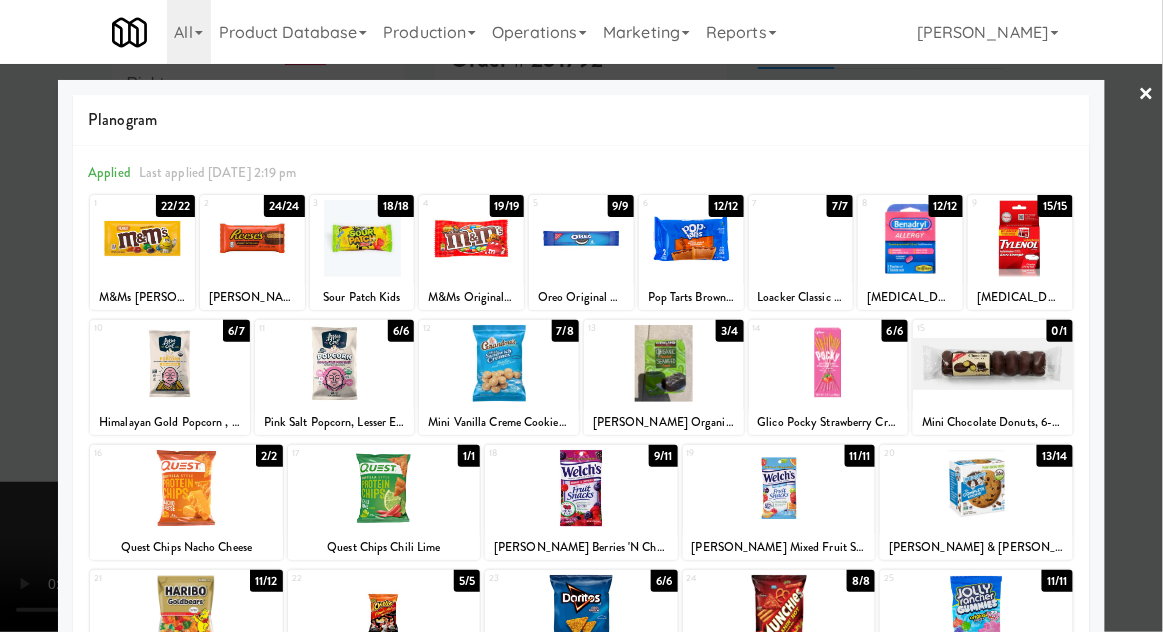 click at bounding box center (581, 488) 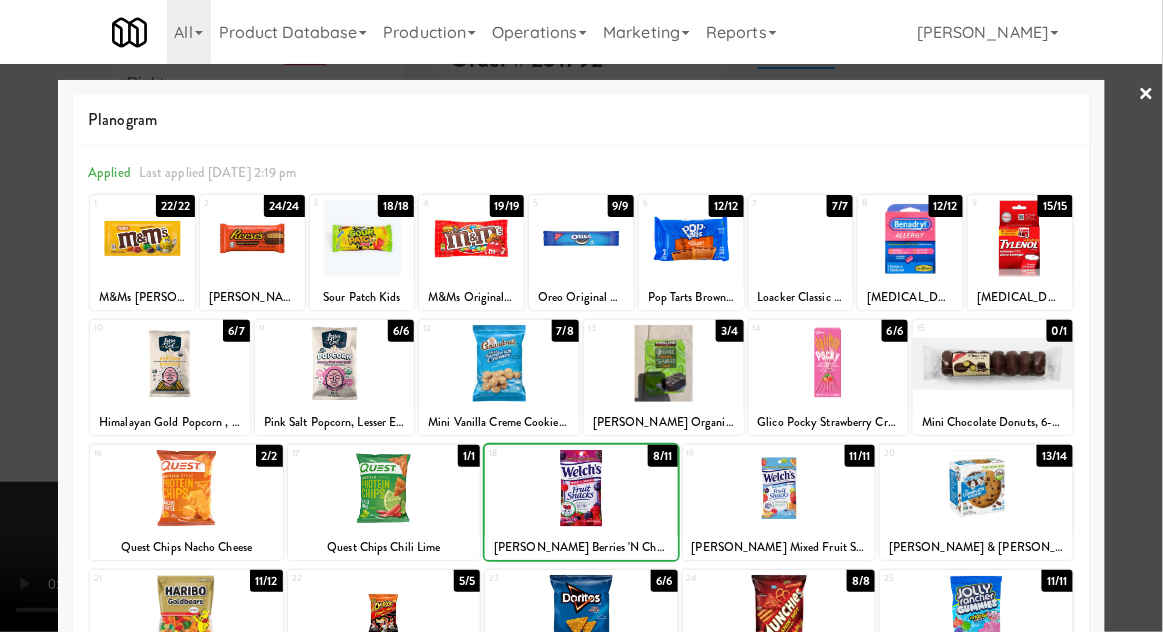 click at bounding box center (581, 316) 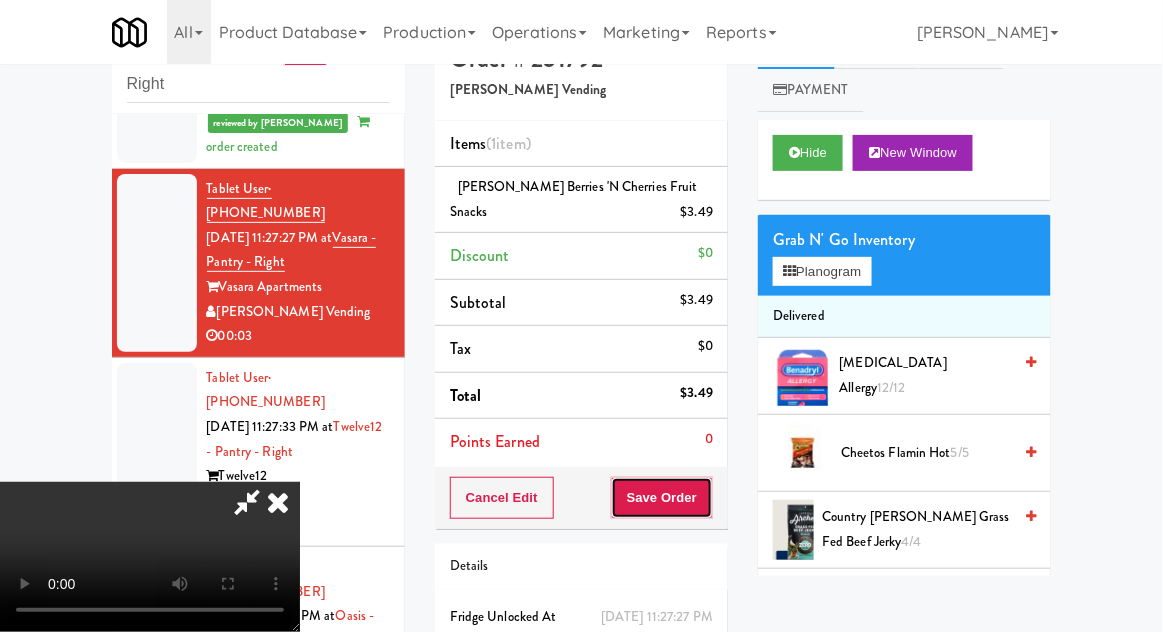 click on "Save Order" at bounding box center [662, 498] 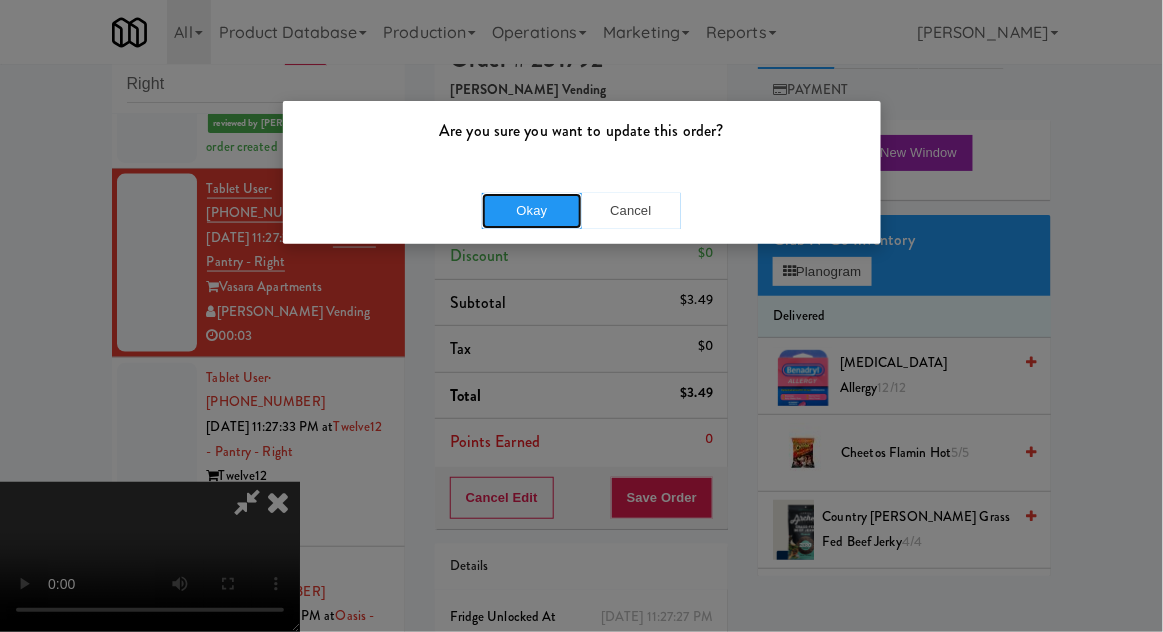 click on "Okay" at bounding box center [532, 211] 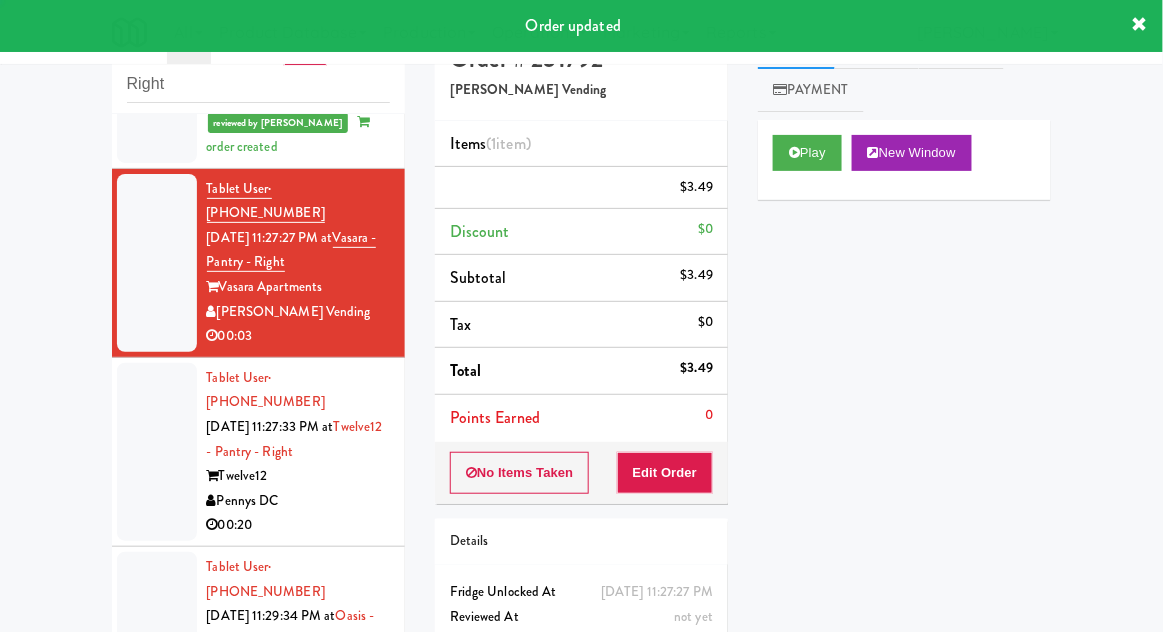click at bounding box center [157, 452] 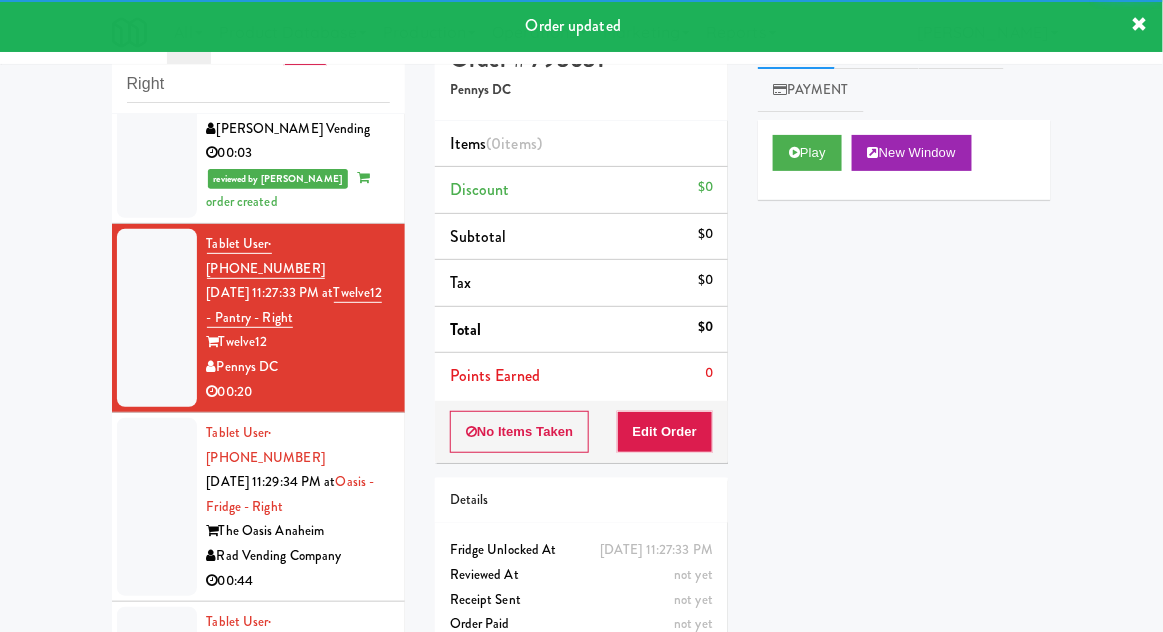 scroll, scrollTop: 857, scrollLeft: 0, axis: vertical 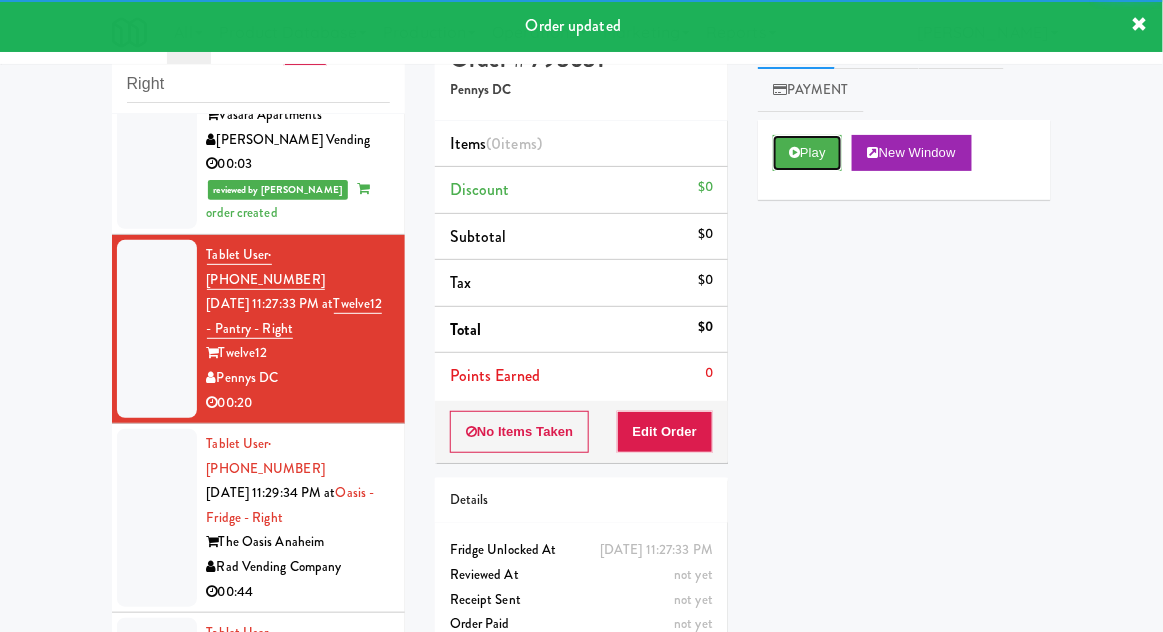 click on "Play" at bounding box center [807, 153] 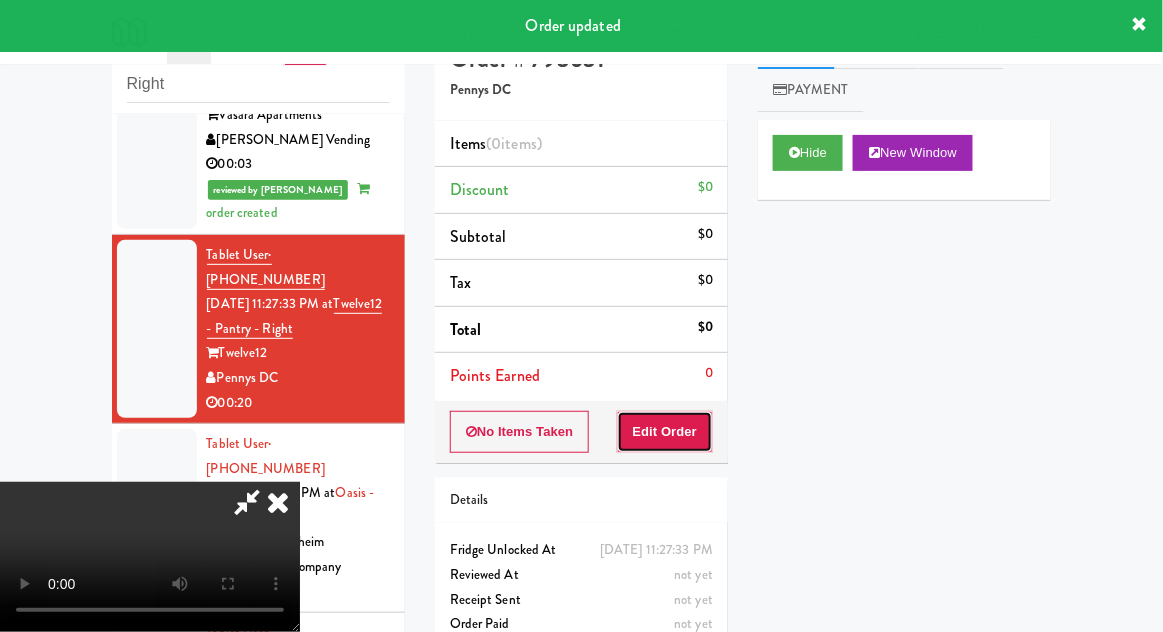 click on "Edit Order" at bounding box center [665, 432] 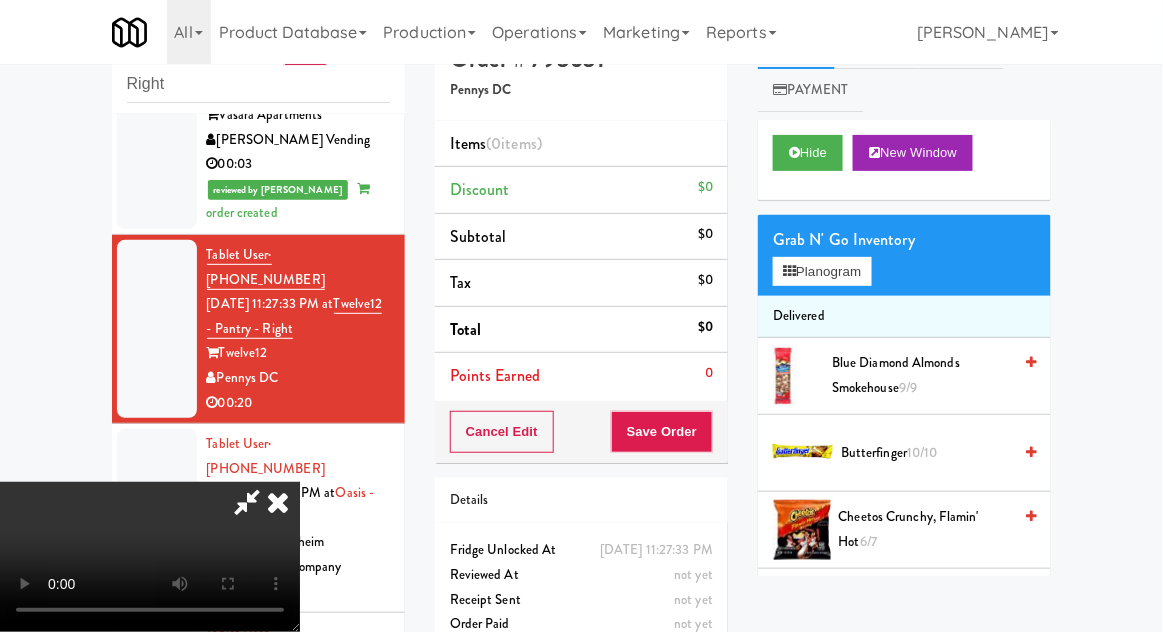 scroll, scrollTop: 73, scrollLeft: 0, axis: vertical 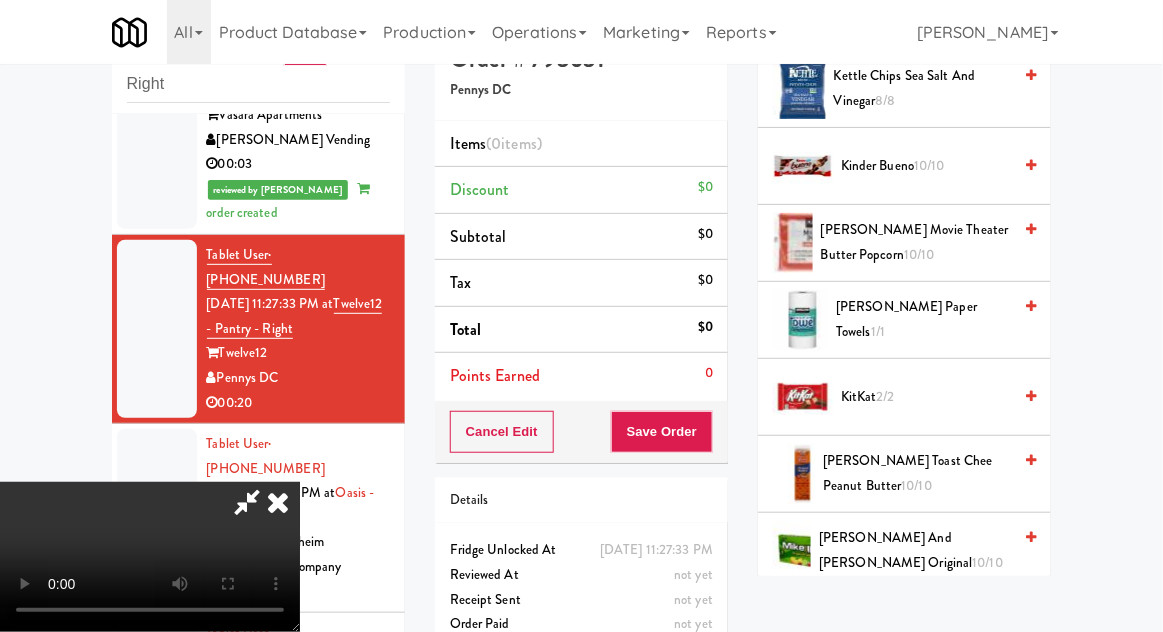 click on "1/1" at bounding box center [878, 331] 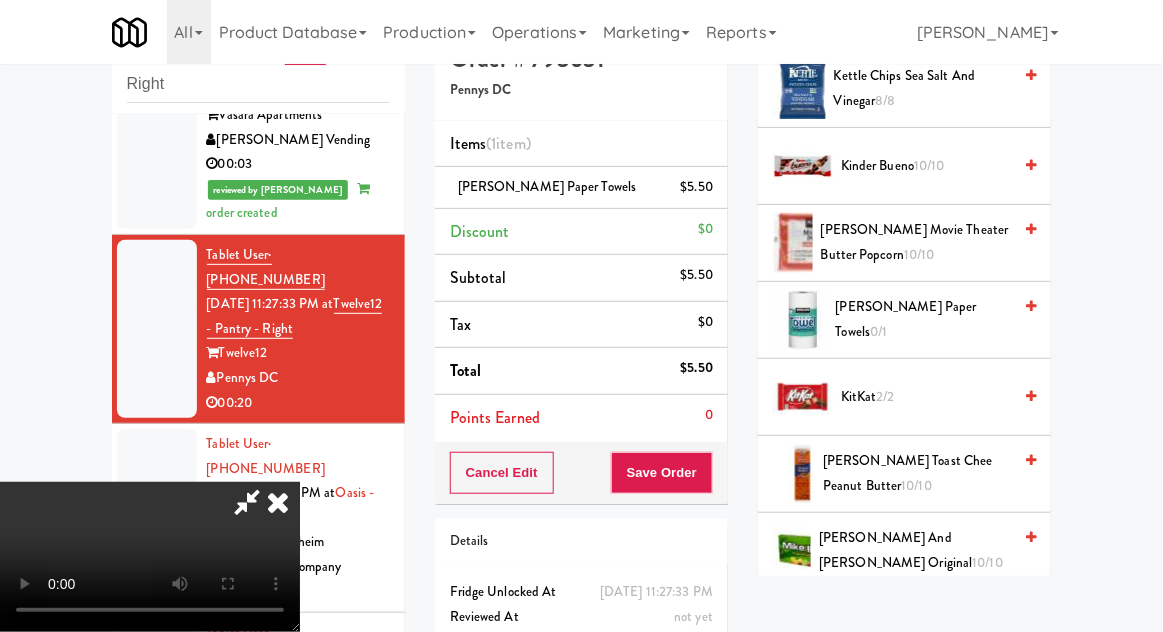 scroll, scrollTop: 73, scrollLeft: 0, axis: vertical 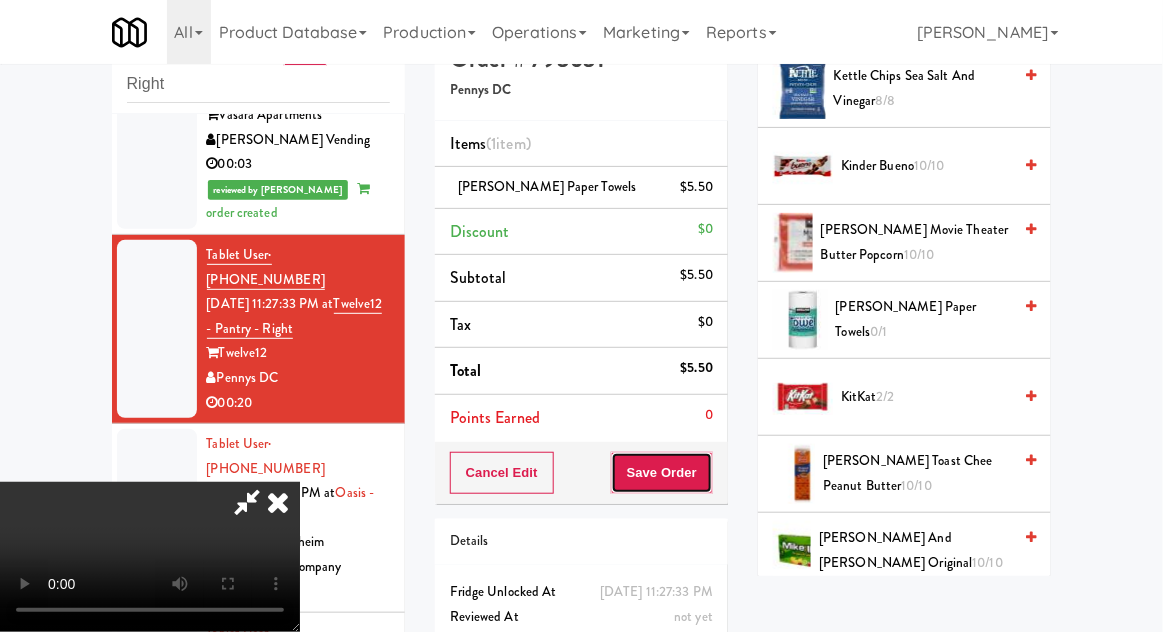 click on "Save Order" at bounding box center [662, 473] 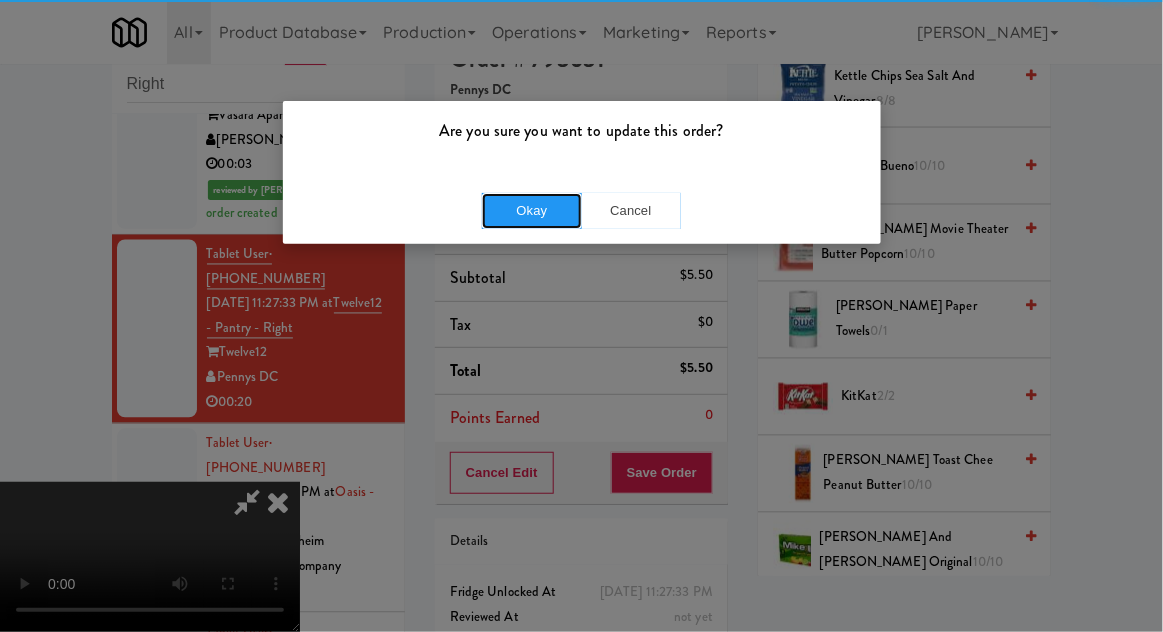 click on "Okay" at bounding box center (532, 211) 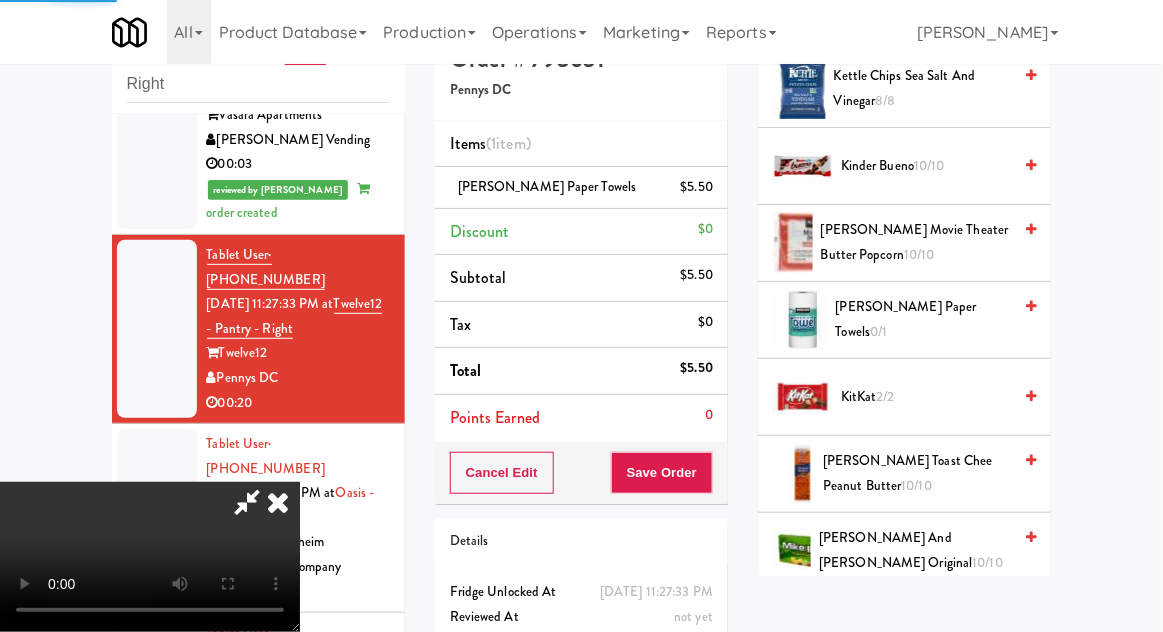 scroll, scrollTop: 197, scrollLeft: 0, axis: vertical 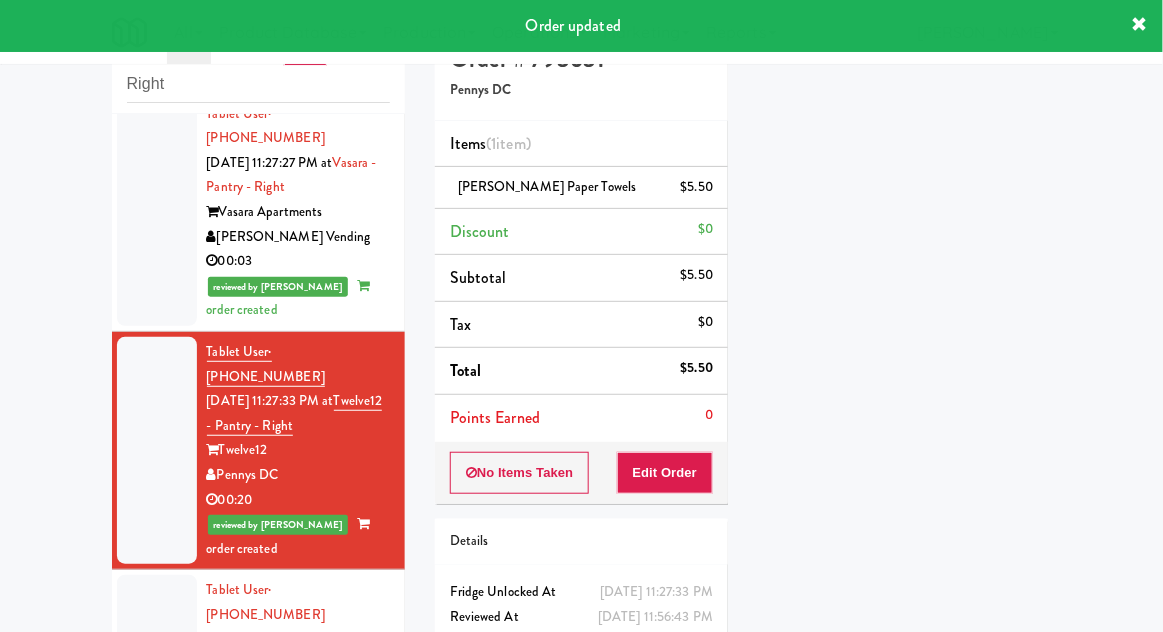 click at bounding box center (157, 664) 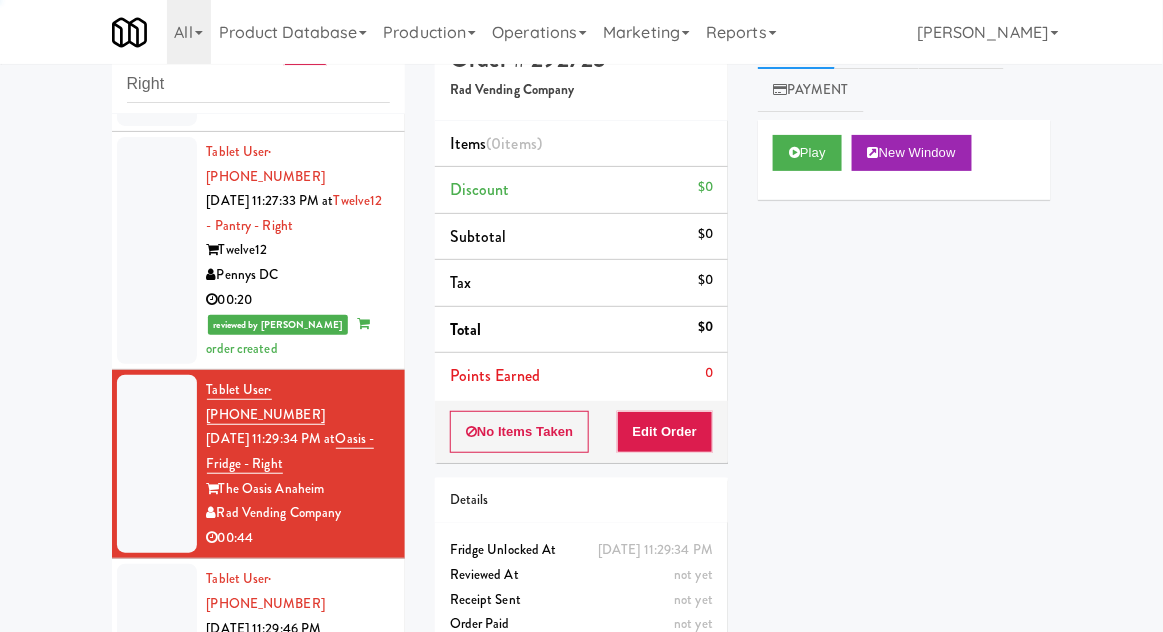 scroll, scrollTop: 976, scrollLeft: 0, axis: vertical 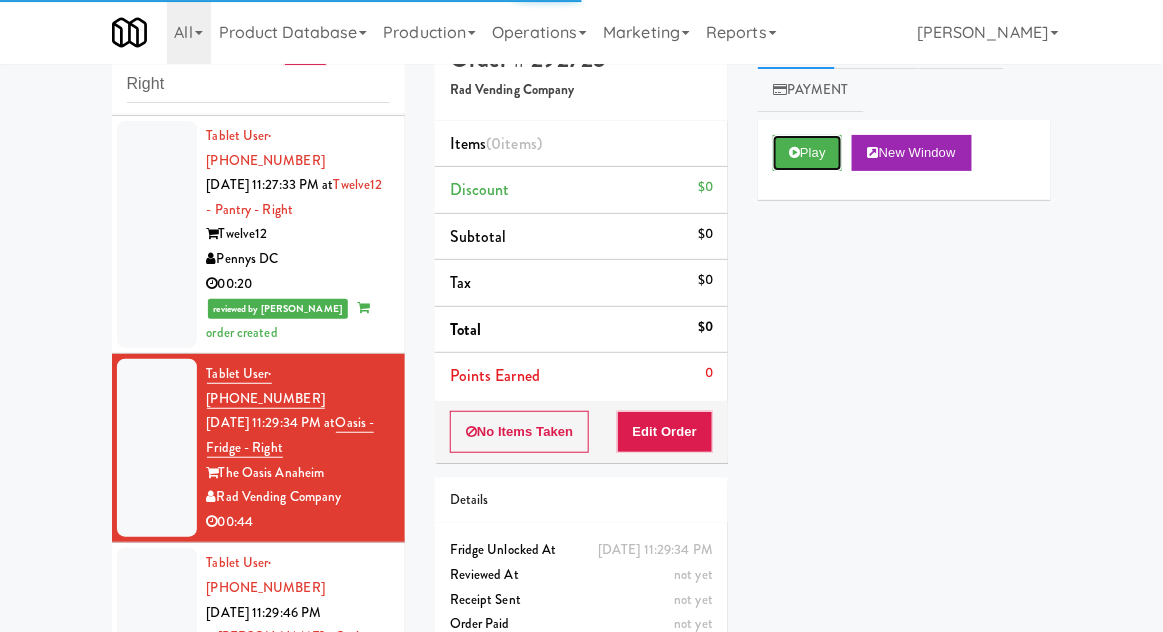 click on "Play" at bounding box center (807, 153) 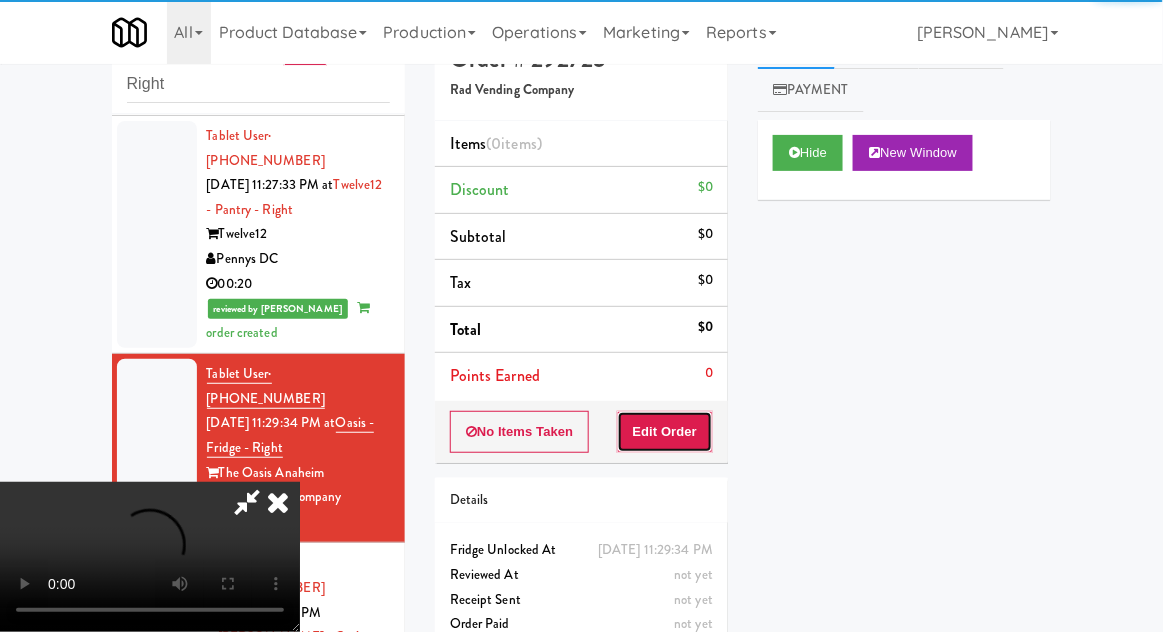 click on "Edit Order" at bounding box center [665, 432] 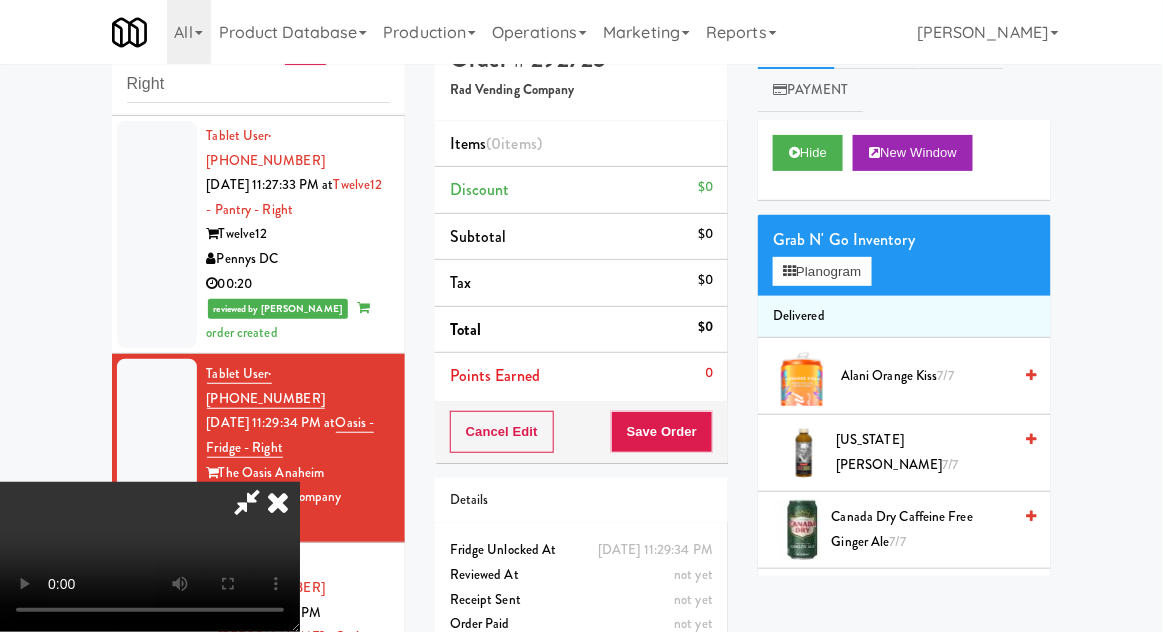 type 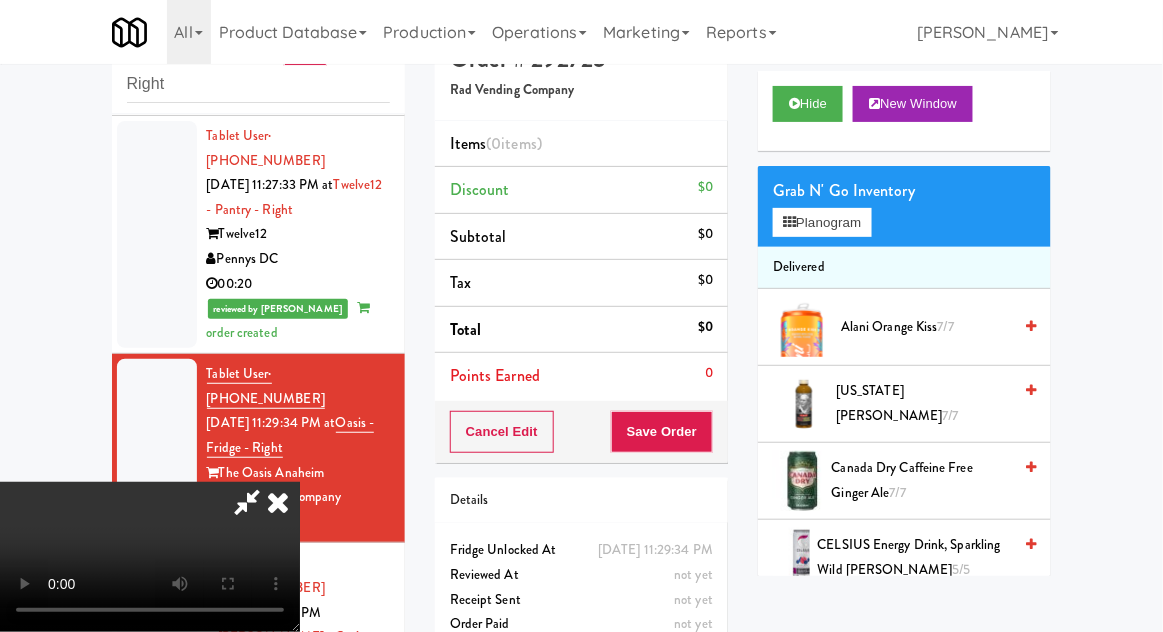 click on "Canada Dry Caffeine Free Ginger Ale  7/7" at bounding box center [922, 480] 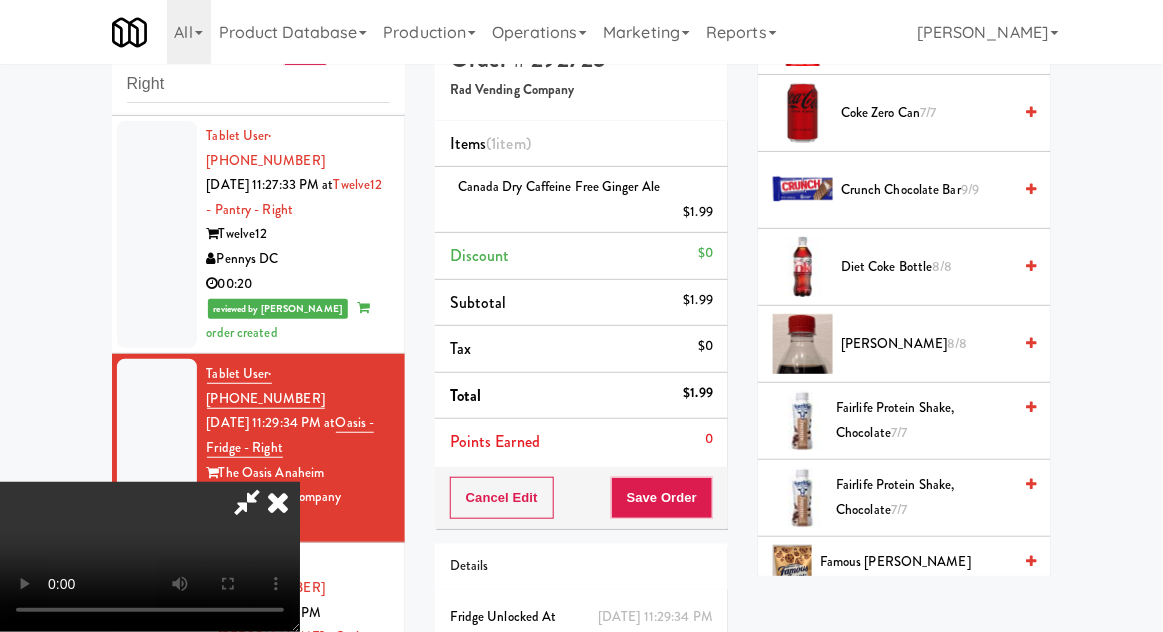 scroll, scrollTop: 744, scrollLeft: 0, axis: vertical 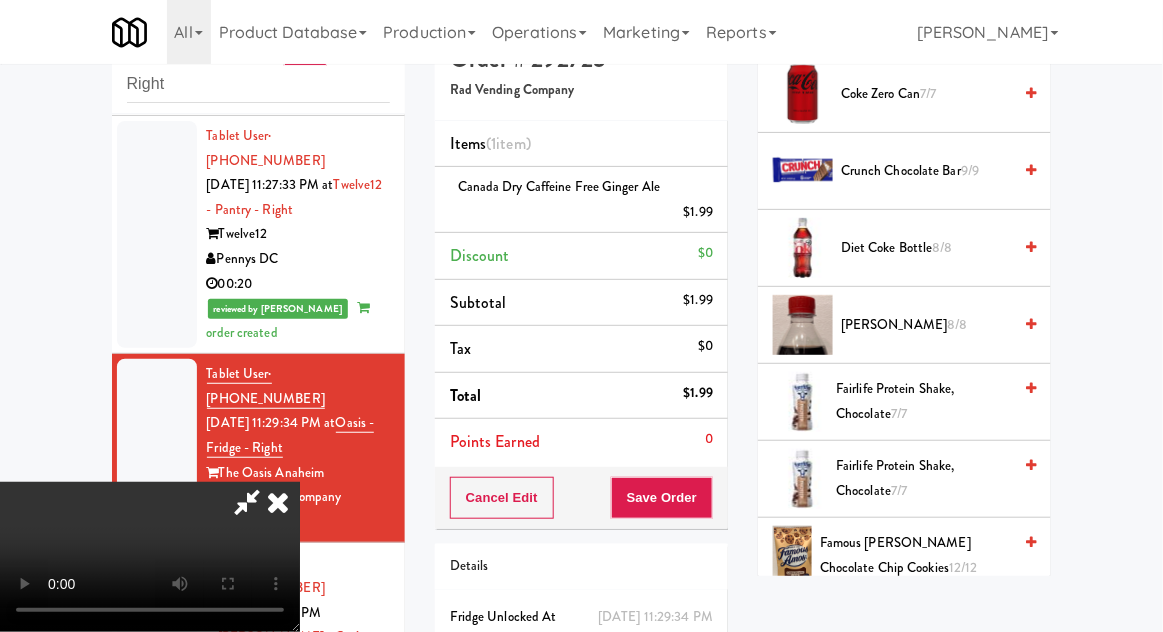 click on "Famous [PERSON_NAME] Chocolate Chip Cookies  12/12" at bounding box center [915, 555] 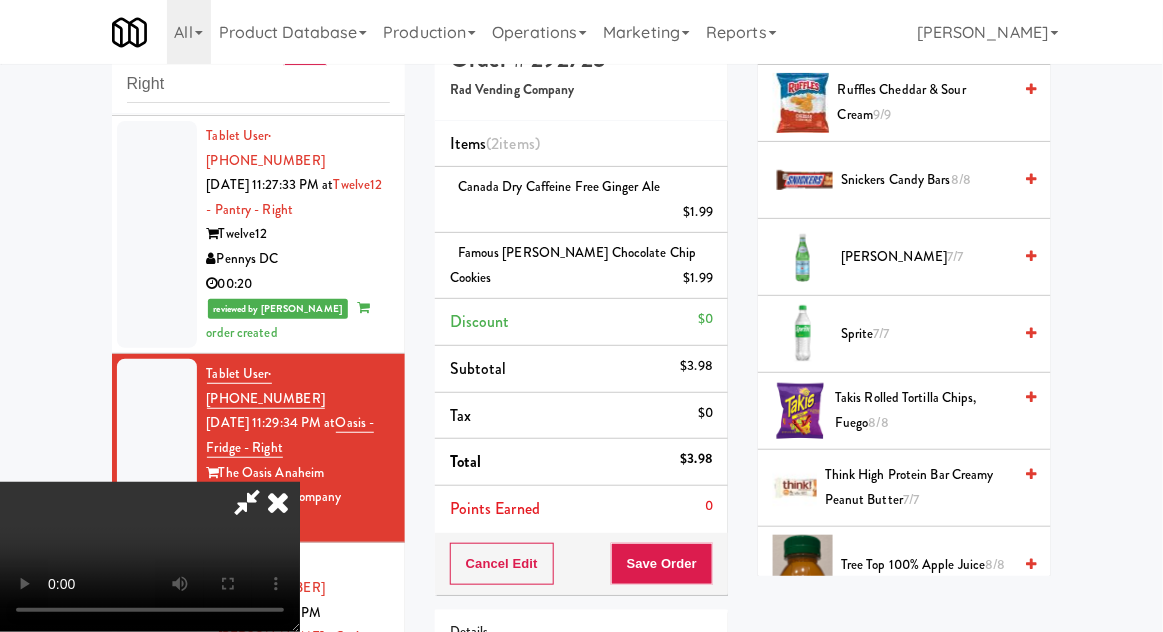 scroll, scrollTop: 2199, scrollLeft: 0, axis: vertical 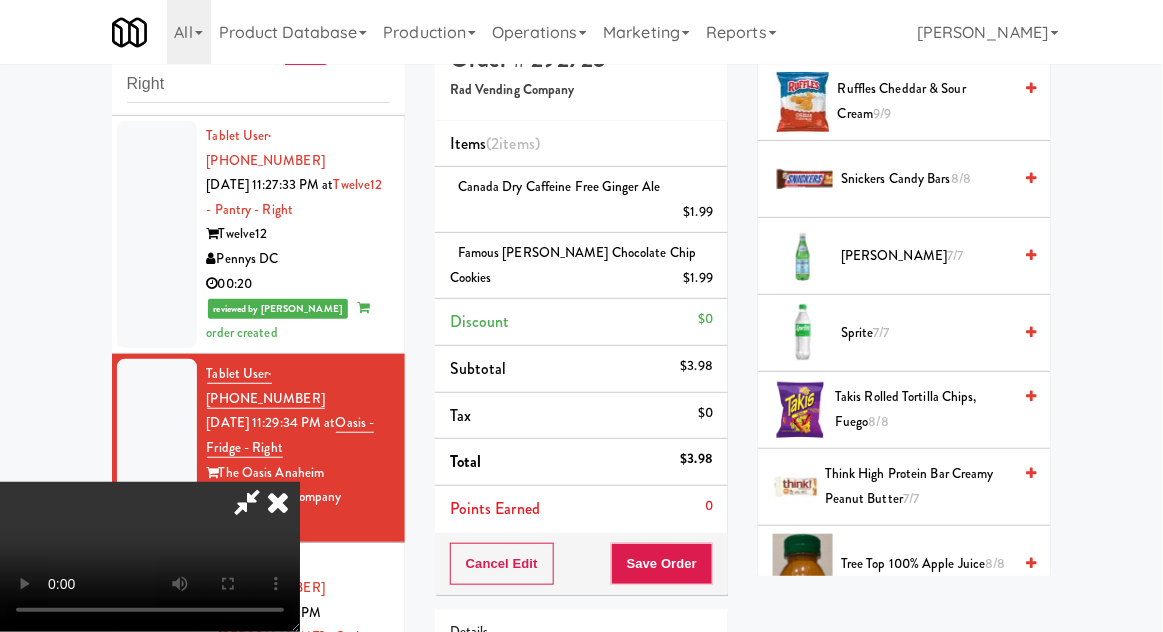 click on "Takis Rolled Tortilla Chips, Fuego  8/8" at bounding box center (923, 409) 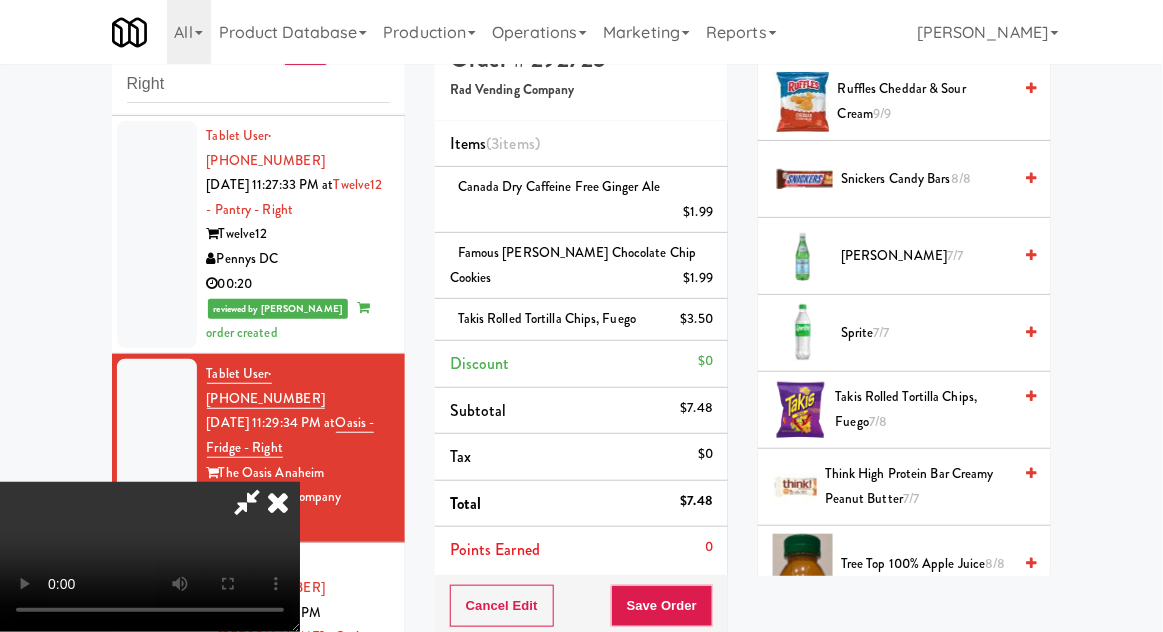 click on "Save Order" at bounding box center [662, 606] 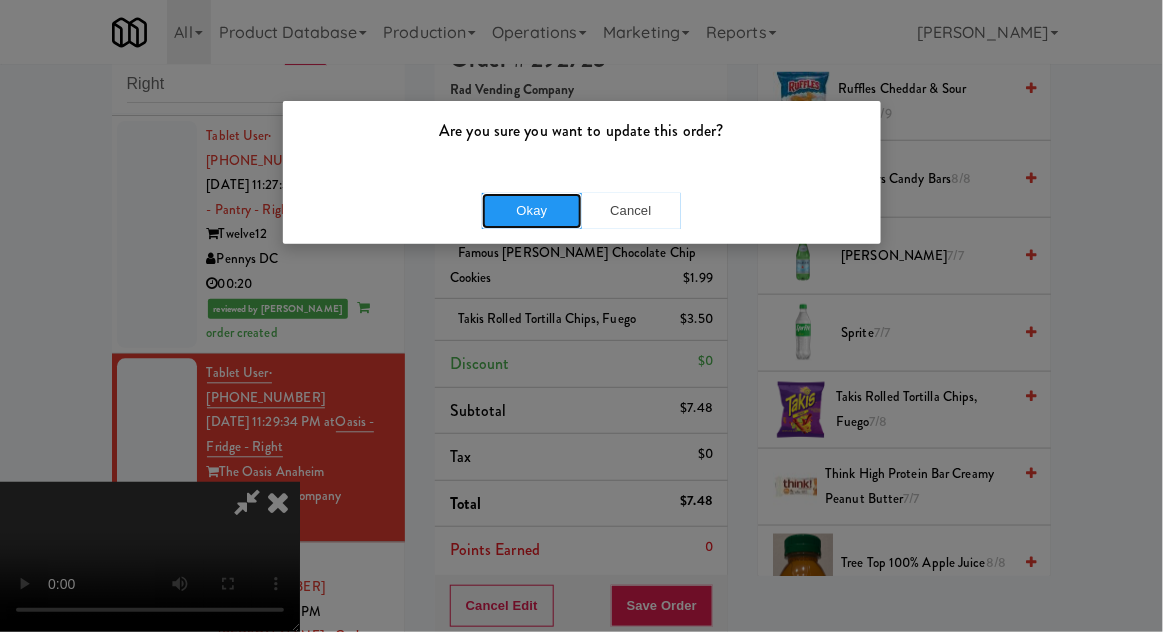 click on "Okay" at bounding box center (532, 211) 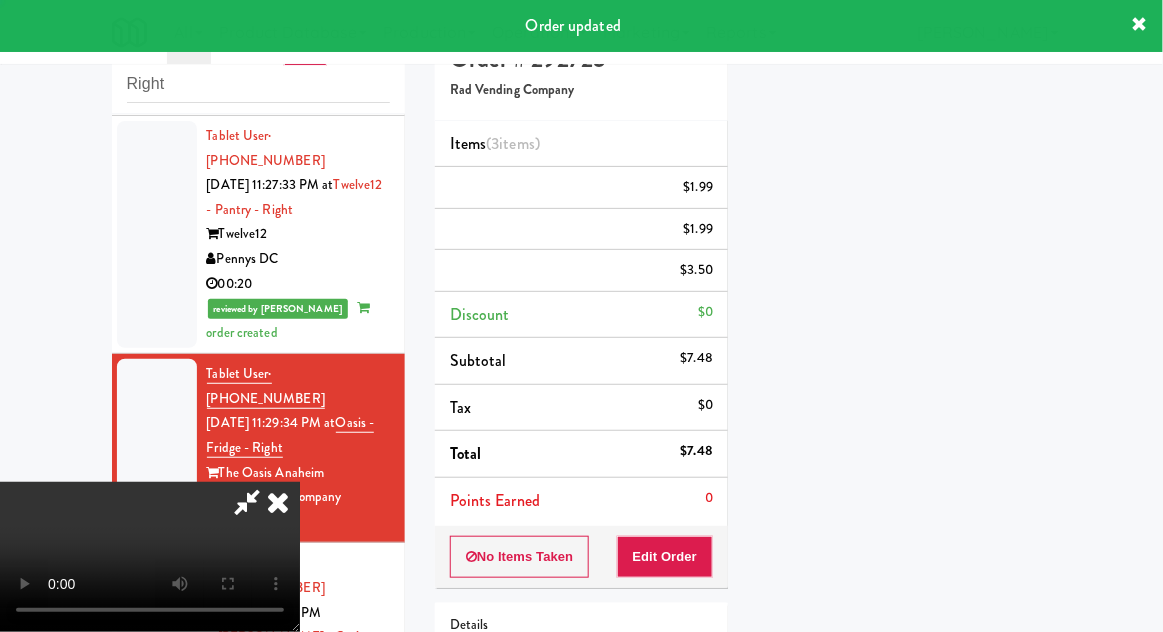 scroll, scrollTop: 197, scrollLeft: 0, axis: vertical 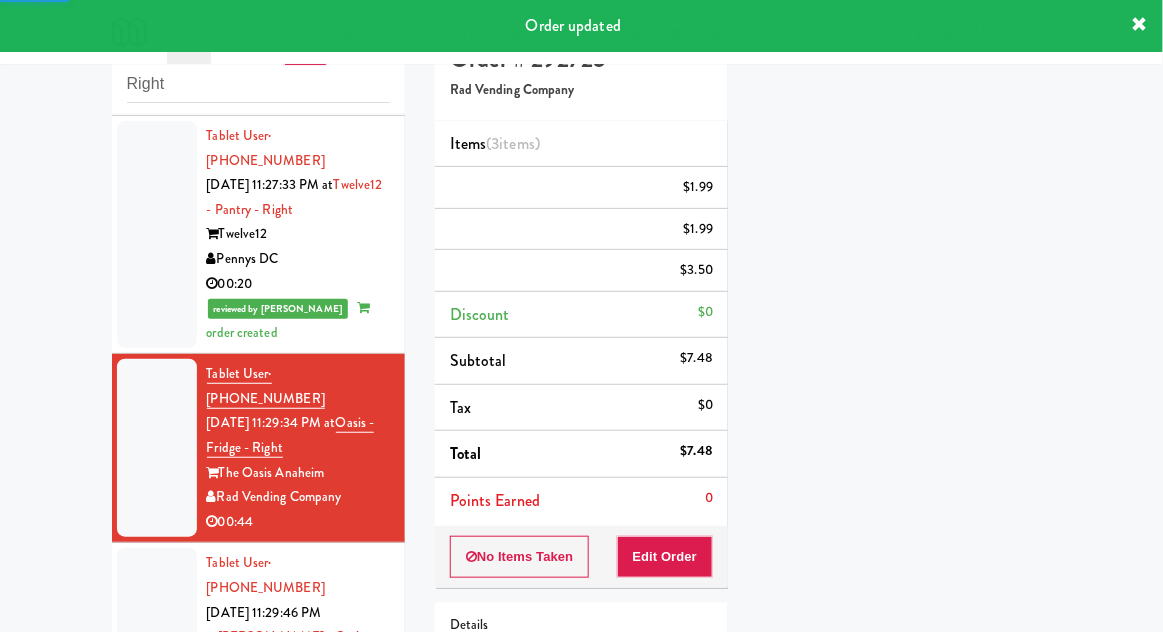 click at bounding box center (157, 649) 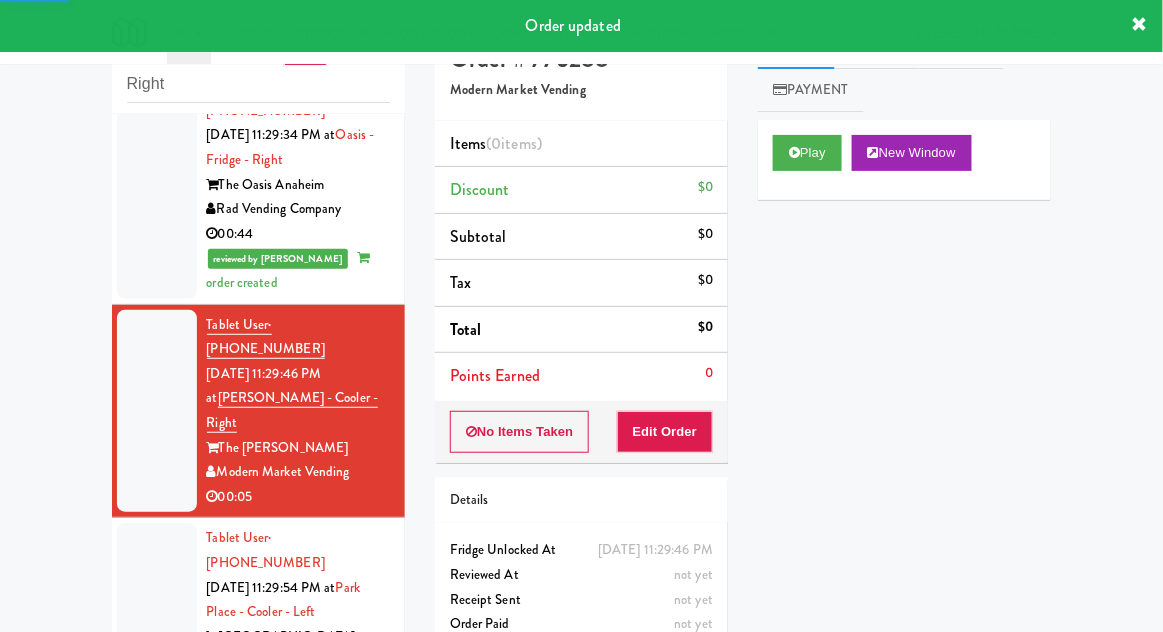 scroll, scrollTop: 1273, scrollLeft: 0, axis: vertical 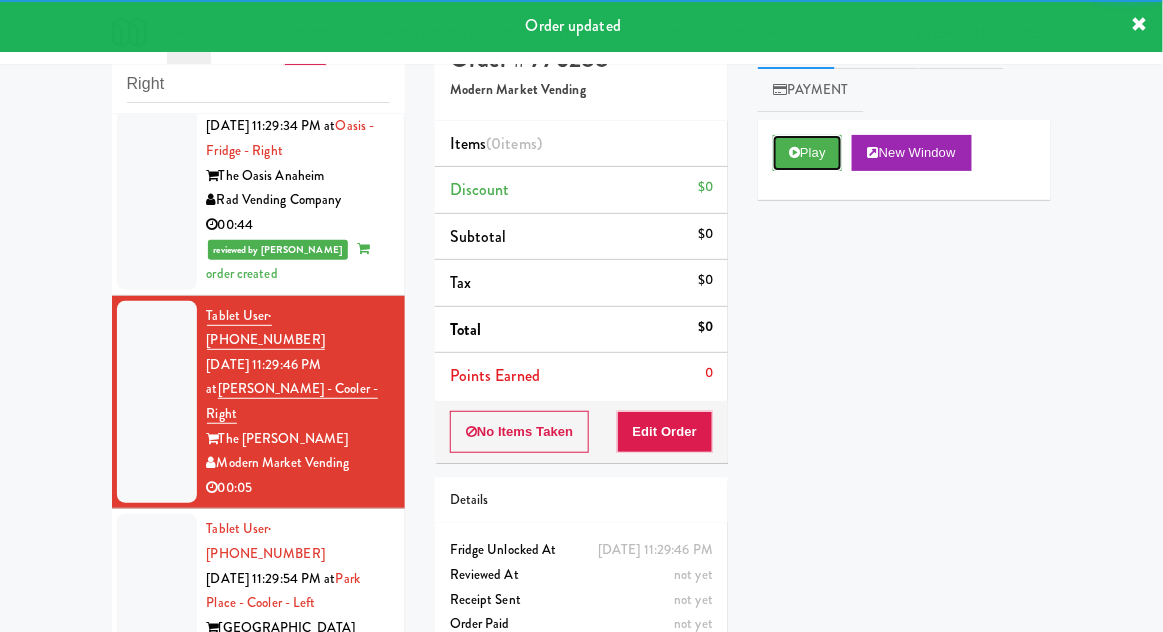 click on "Play" at bounding box center (807, 153) 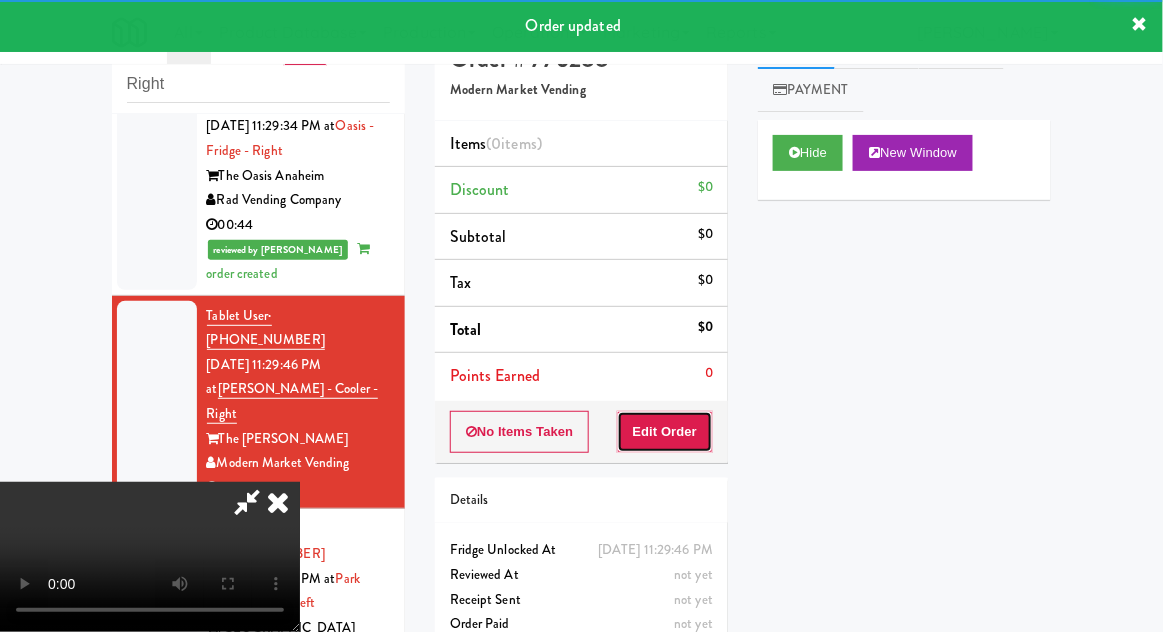 click on "Edit Order" at bounding box center (665, 432) 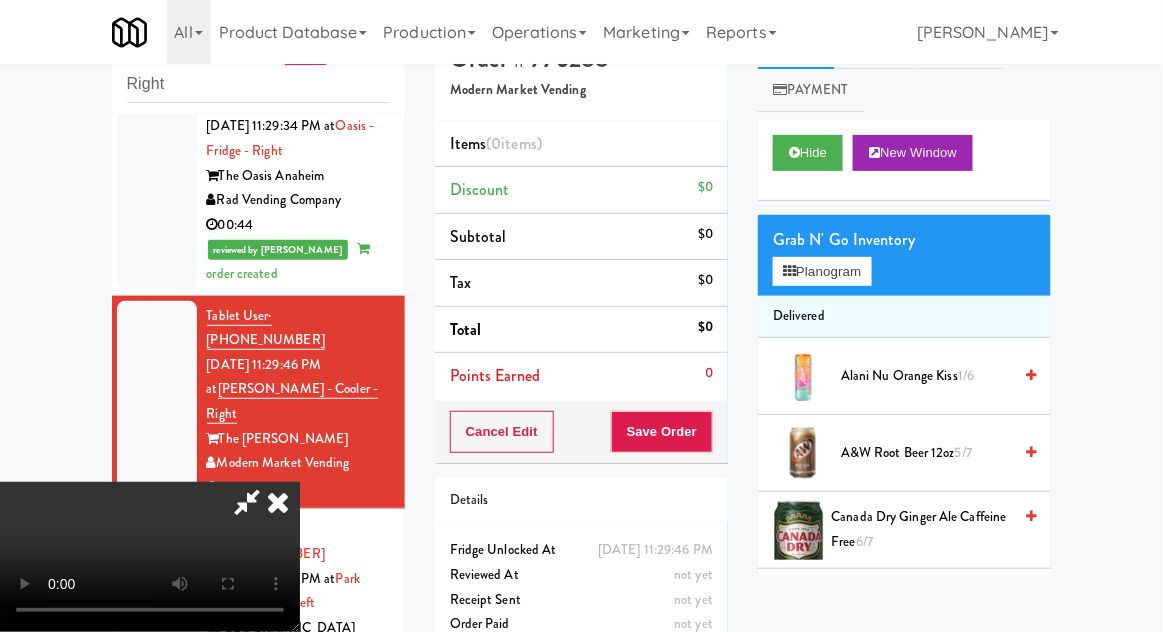 scroll, scrollTop: 73, scrollLeft: 0, axis: vertical 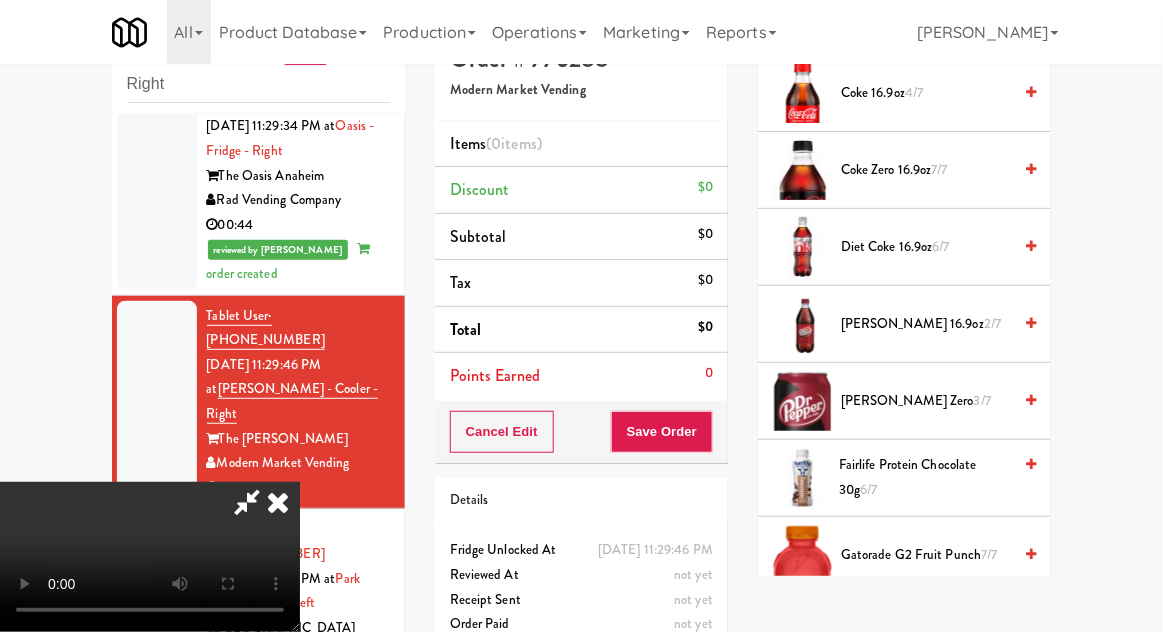 click on "Fairlife Protein Chocolate 30g  6/7" at bounding box center (925, 477) 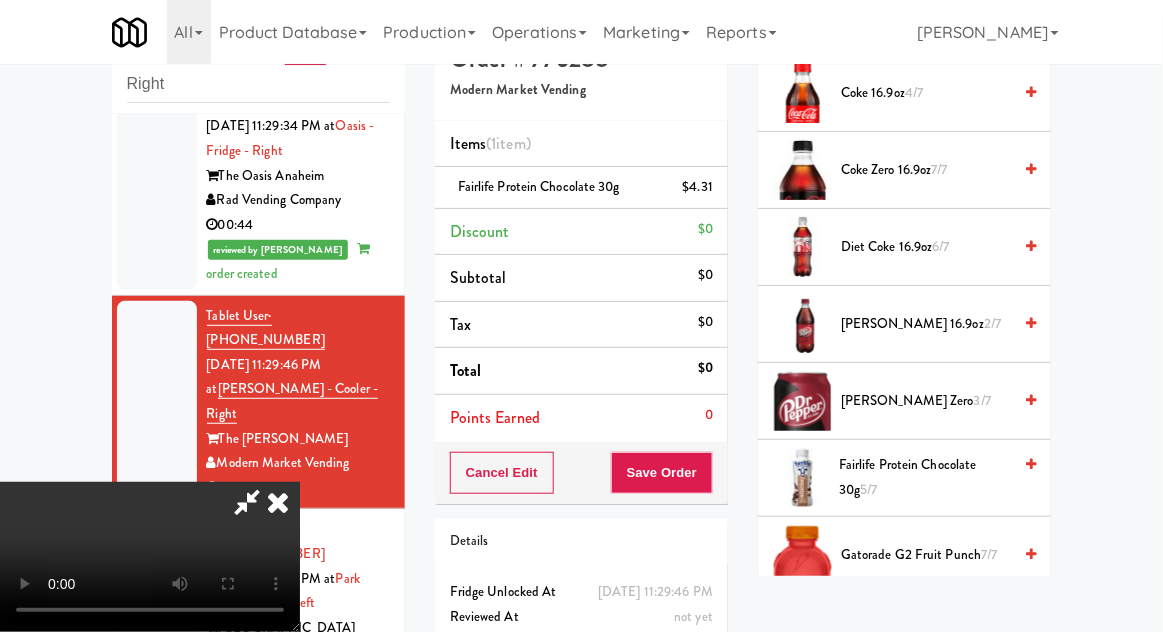 click on "Fairlife Protein Chocolate 30g  5/7" at bounding box center (925, 477) 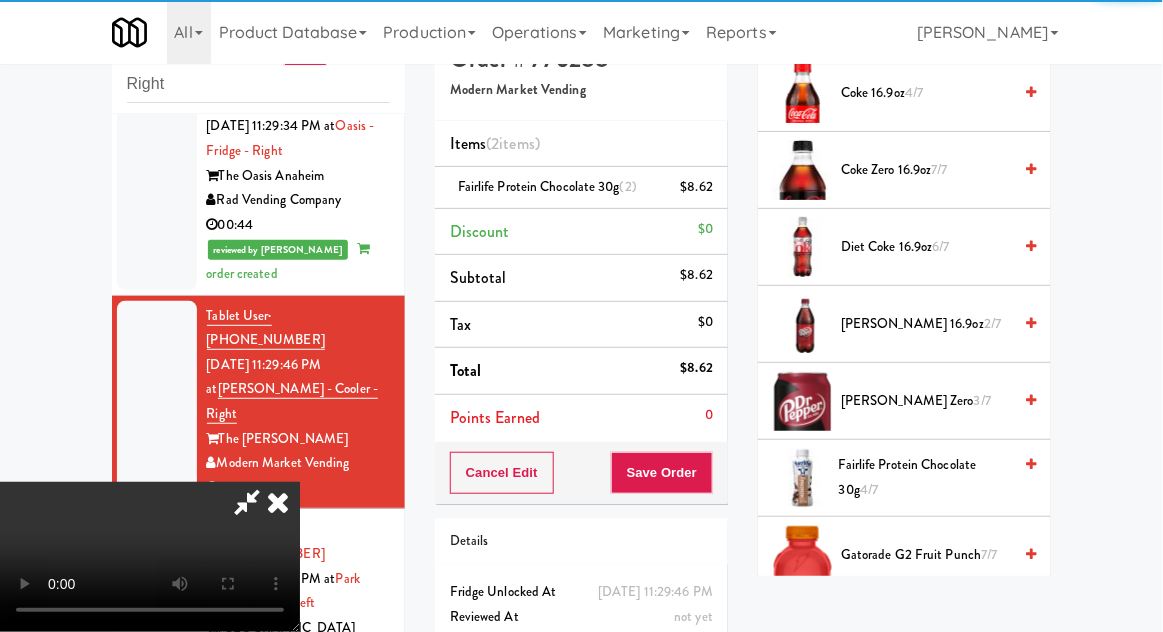 scroll, scrollTop: 0, scrollLeft: 0, axis: both 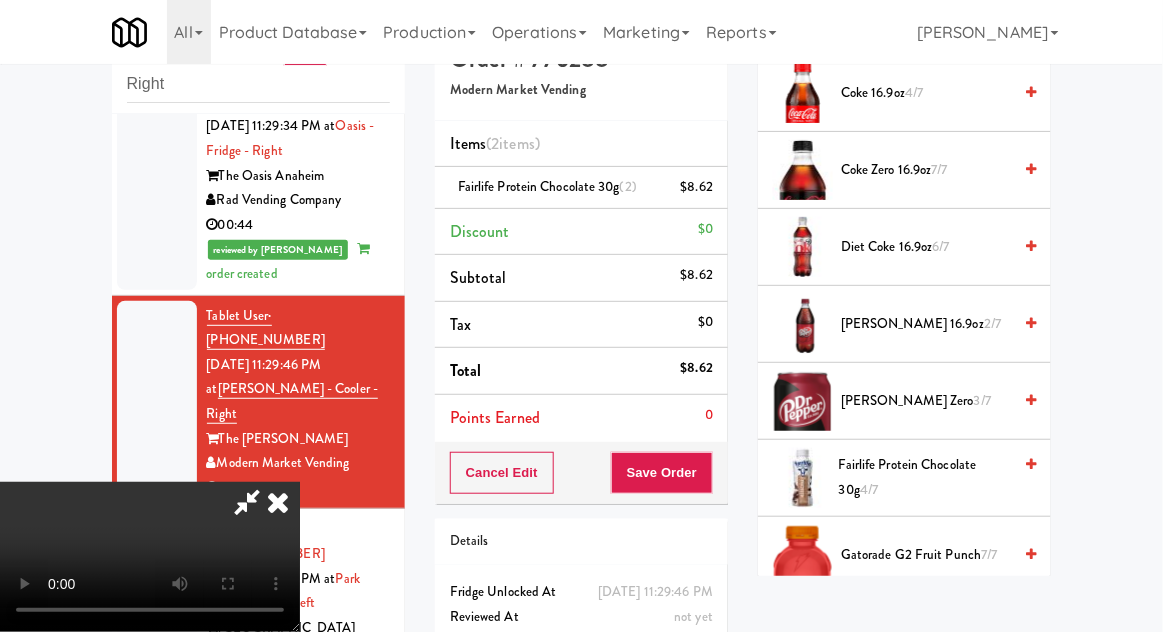 click at bounding box center [247, 502] 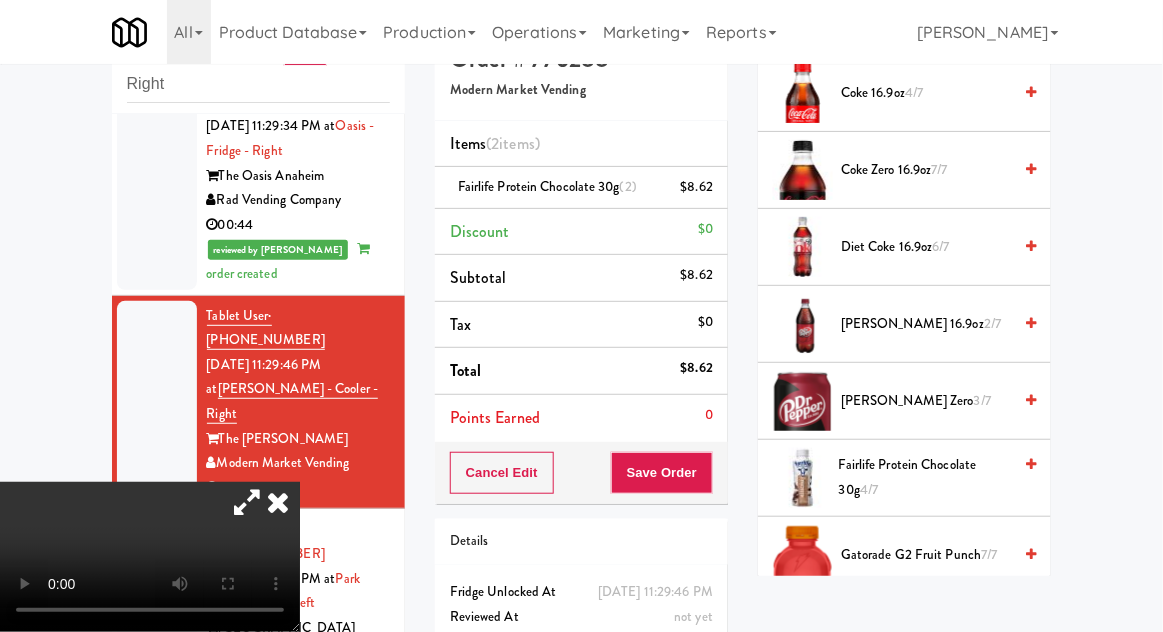 click on "$8.62" at bounding box center [697, 187] 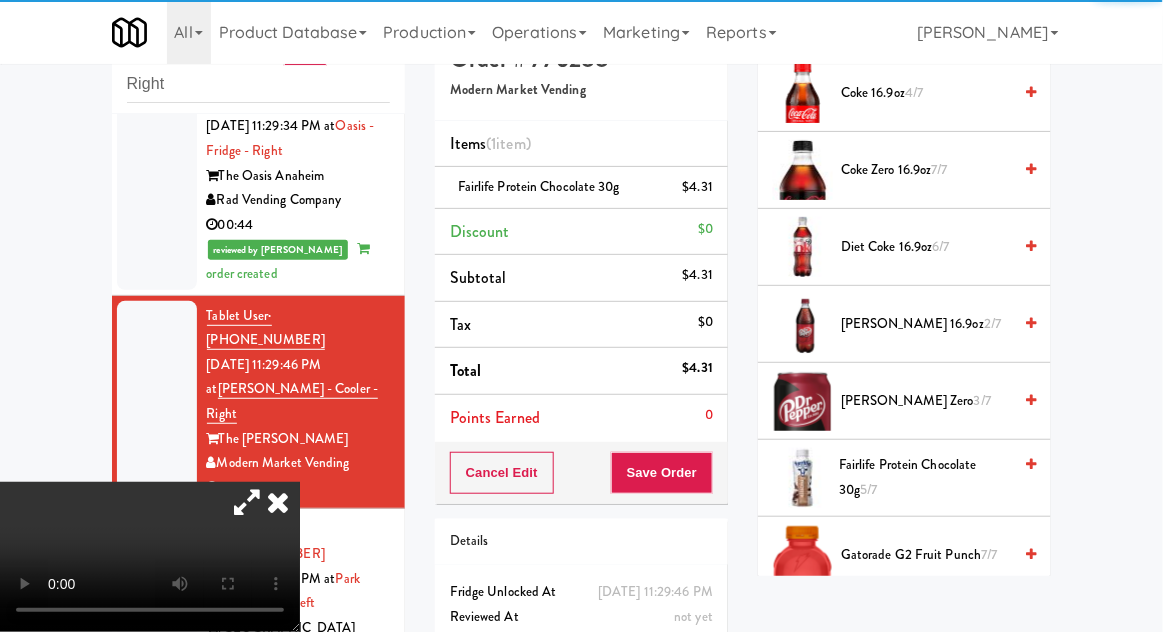 click at bounding box center (247, 502) 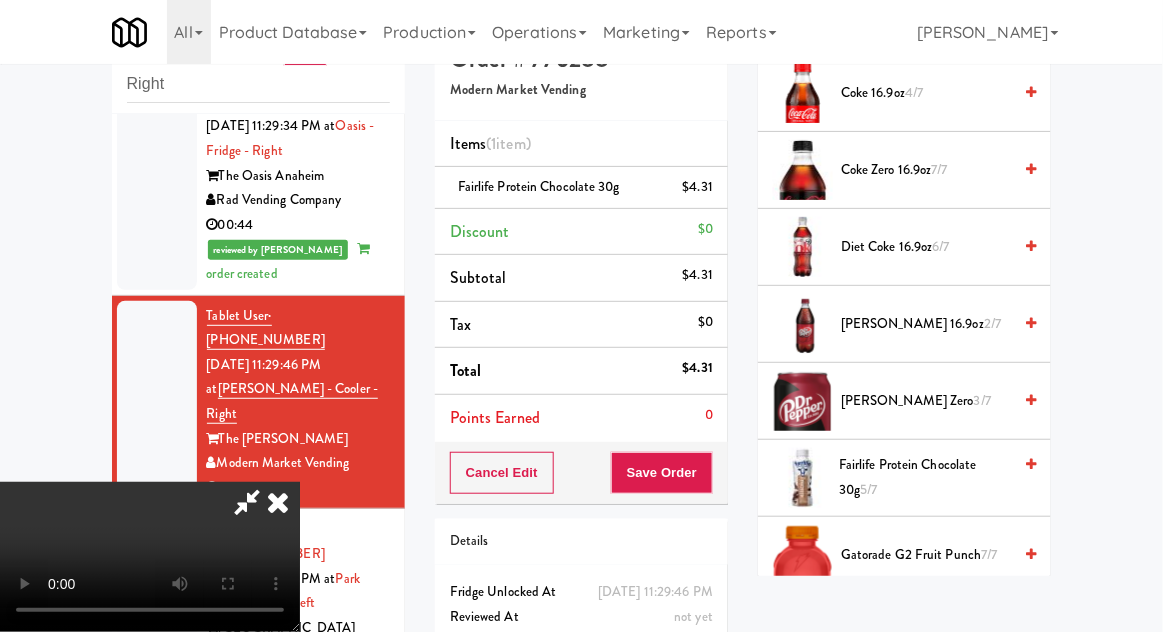 scroll, scrollTop: 73, scrollLeft: 0, axis: vertical 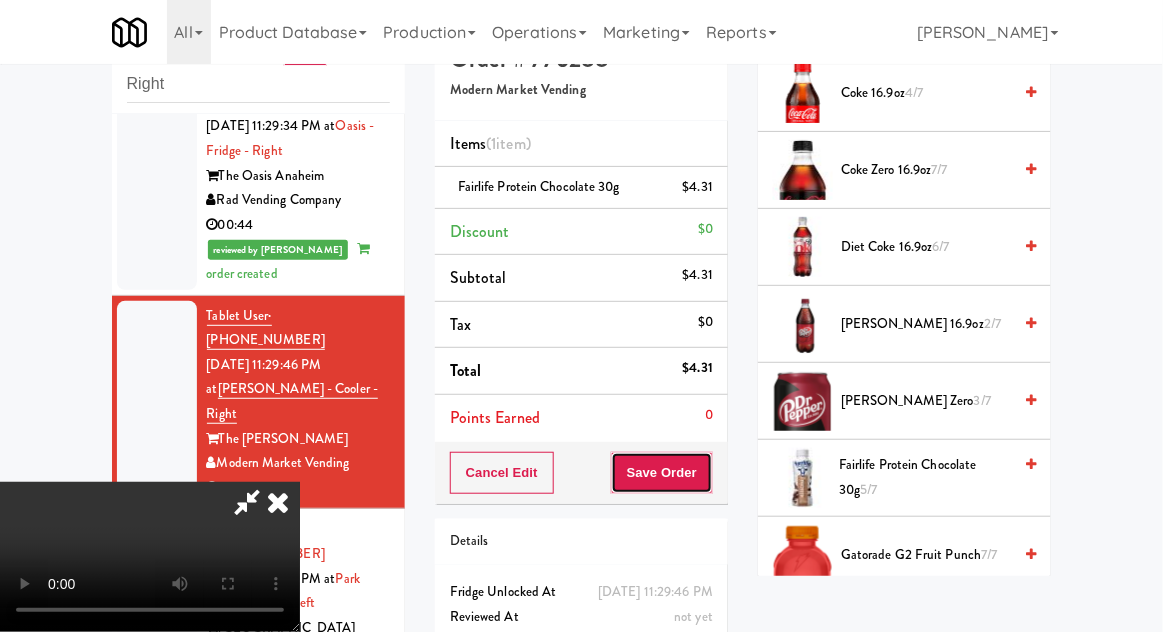 click on "Save Order" at bounding box center [662, 473] 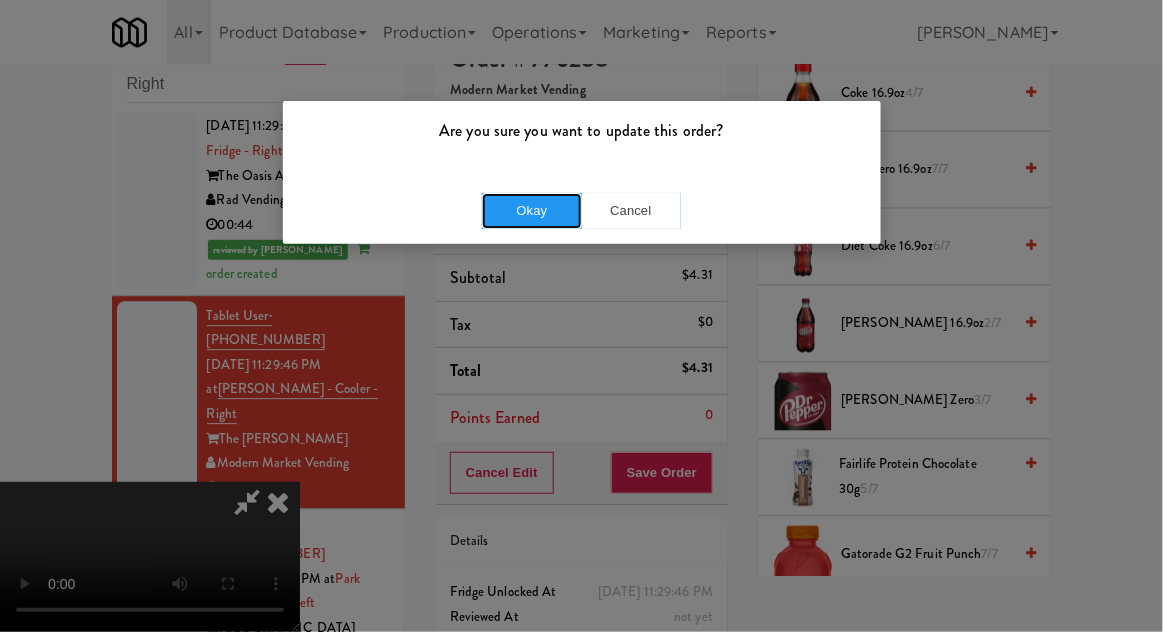 click on "Okay" at bounding box center [532, 211] 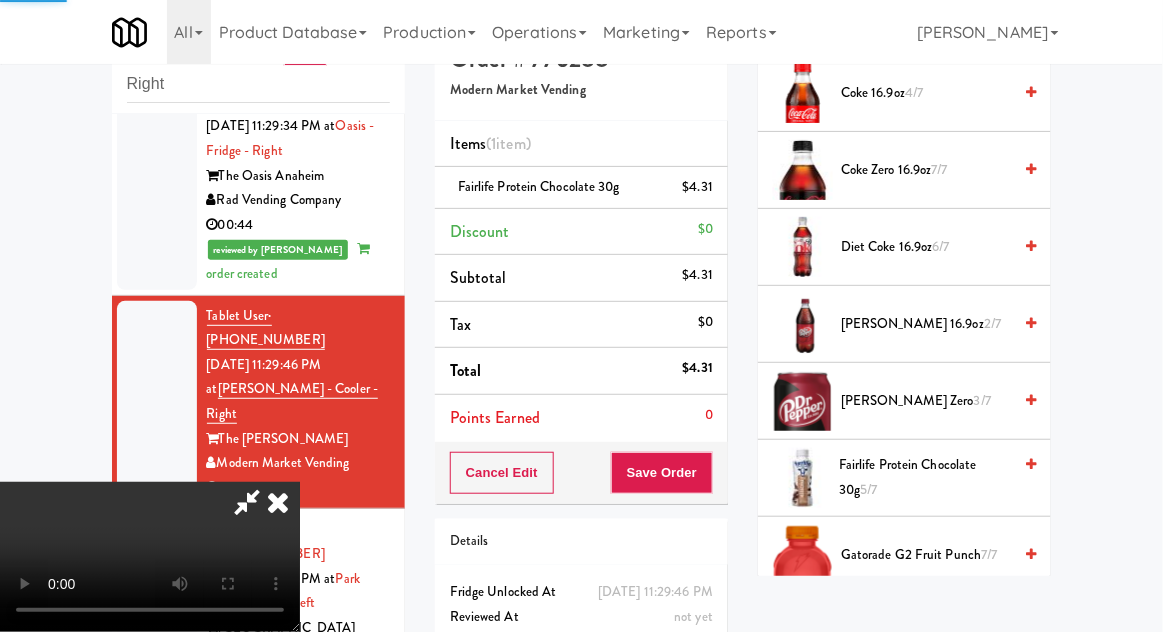 scroll, scrollTop: 197, scrollLeft: 0, axis: vertical 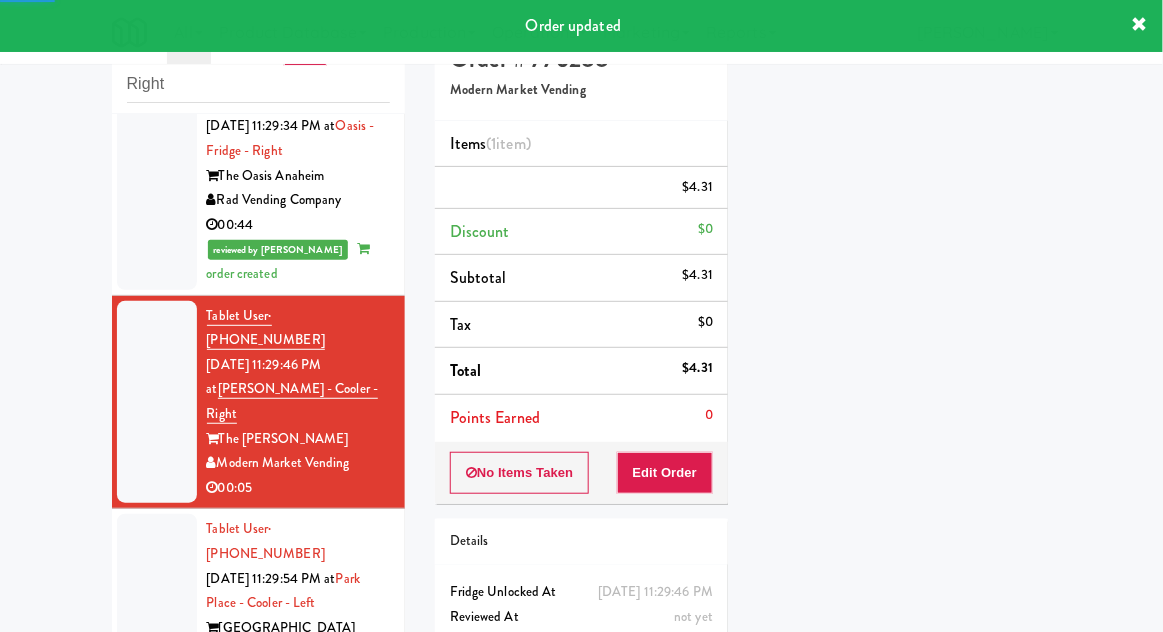 click at bounding box center [157, 603] 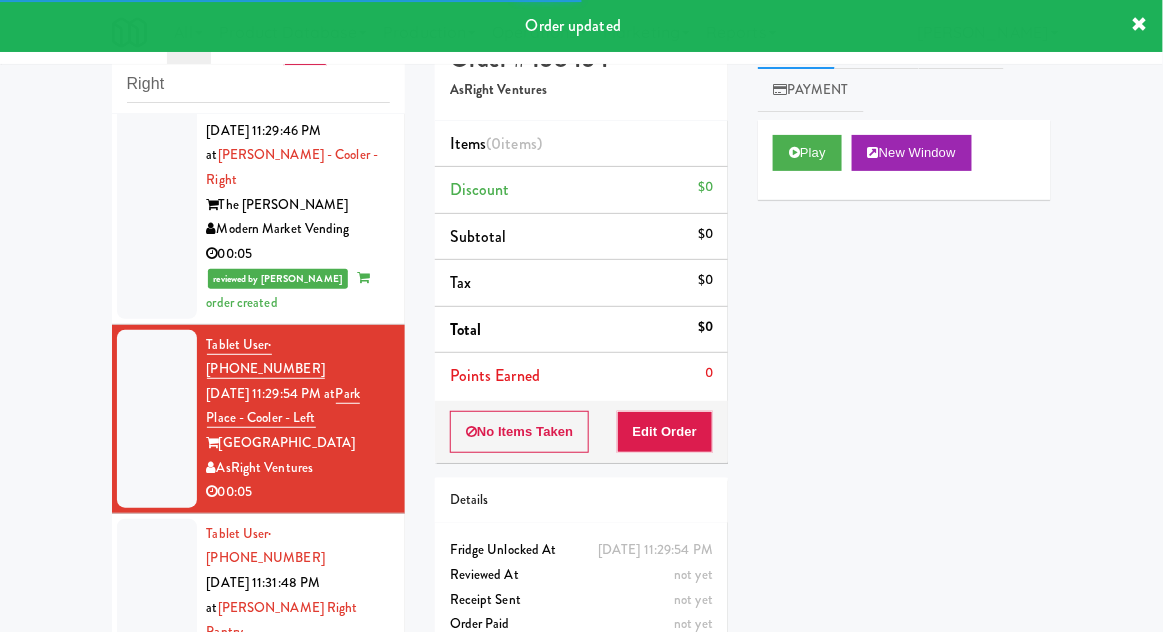 scroll, scrollTop: 1482, scrollLeft: 0, axis: vertical 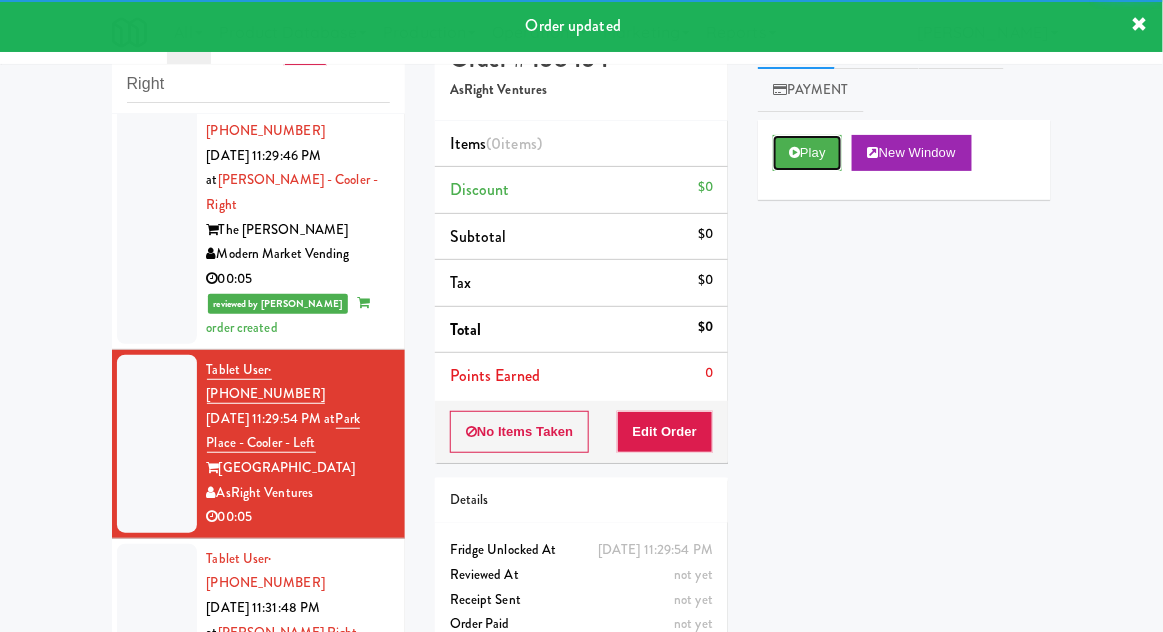 click on "Play" at bounding box center (807, 153) 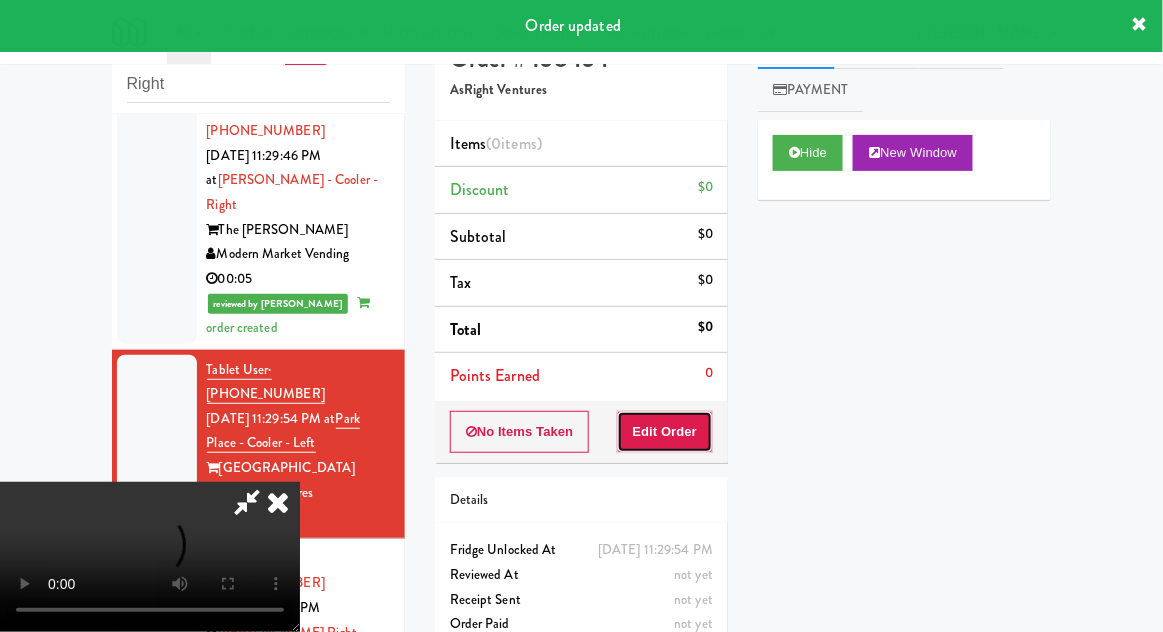 click on "Edit Order" at bounding box center (665, 432) 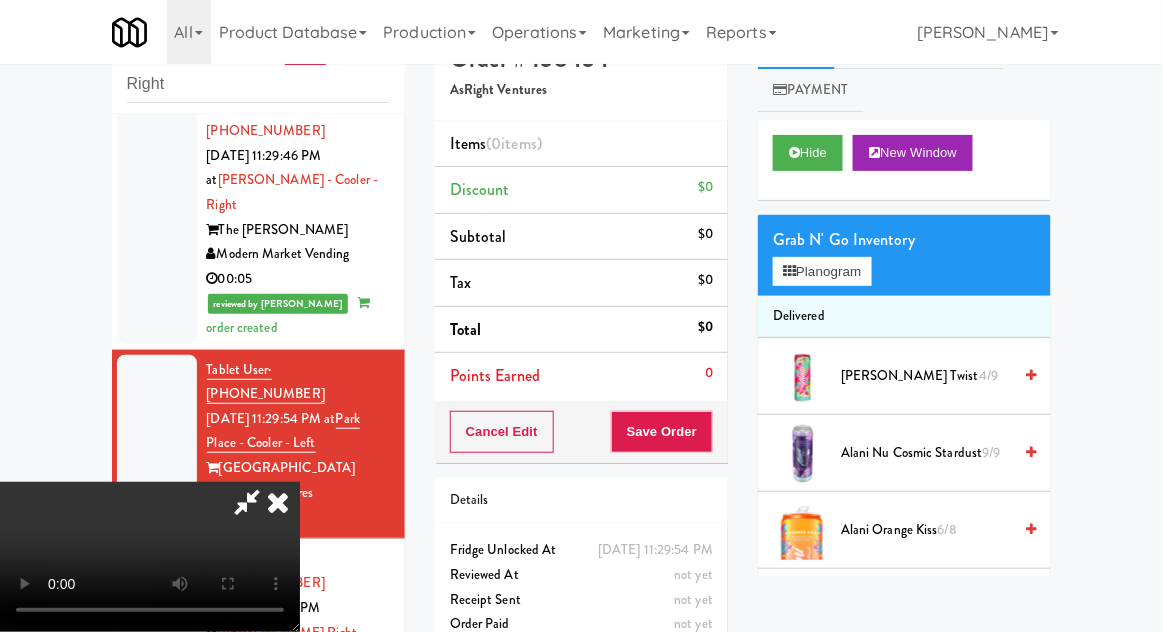 type 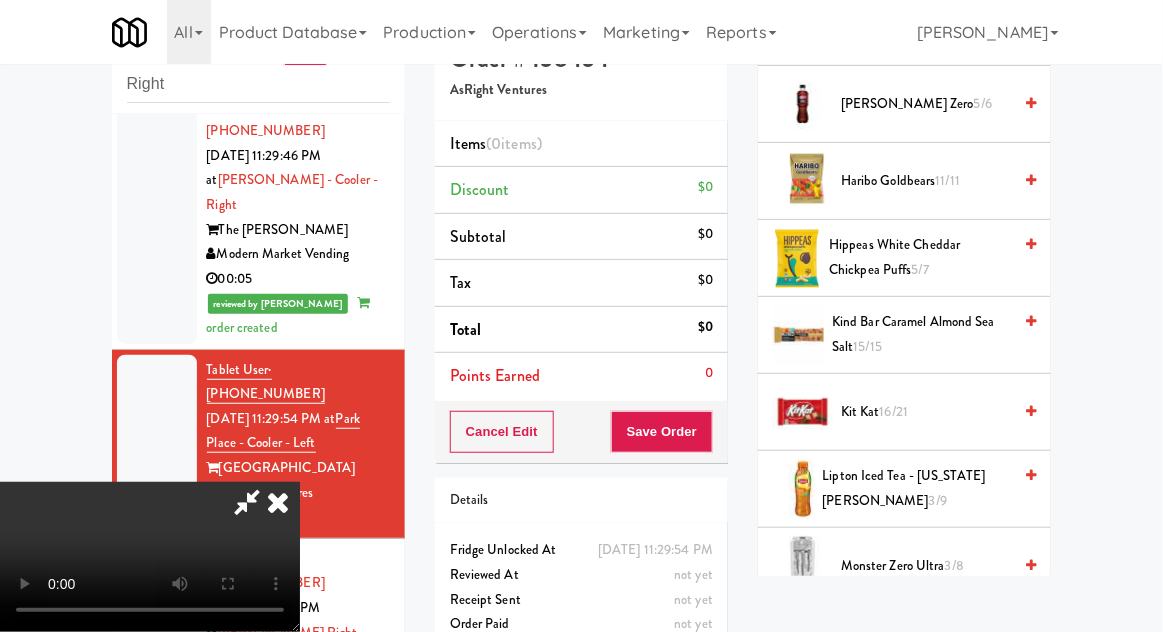 scroll, scrollTop: 1272, scrollLeft: 0, axis: vertical 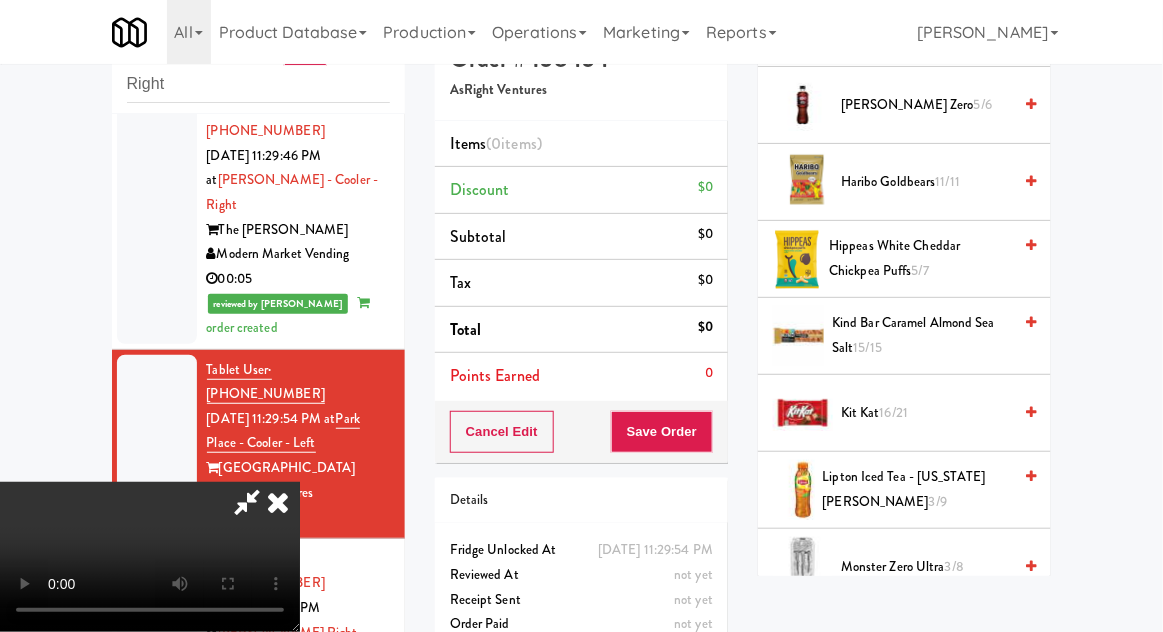 click on "16/21" at bounding box center (894, 412) 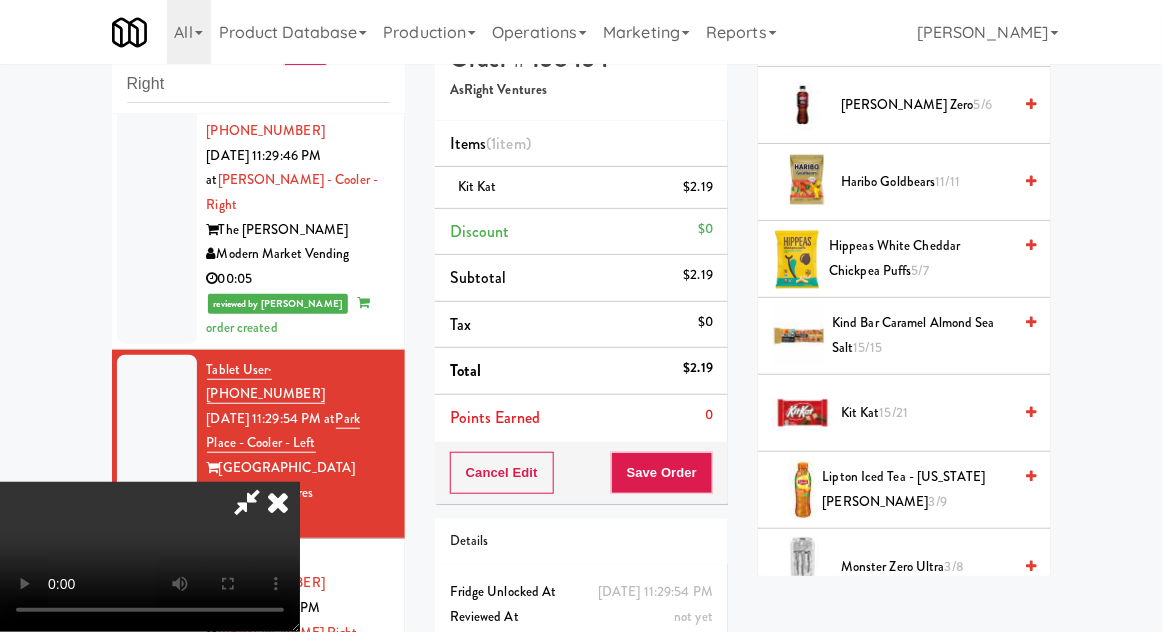 scroll, scrollTop: 50, scrollLeft: 0, axis: vertical 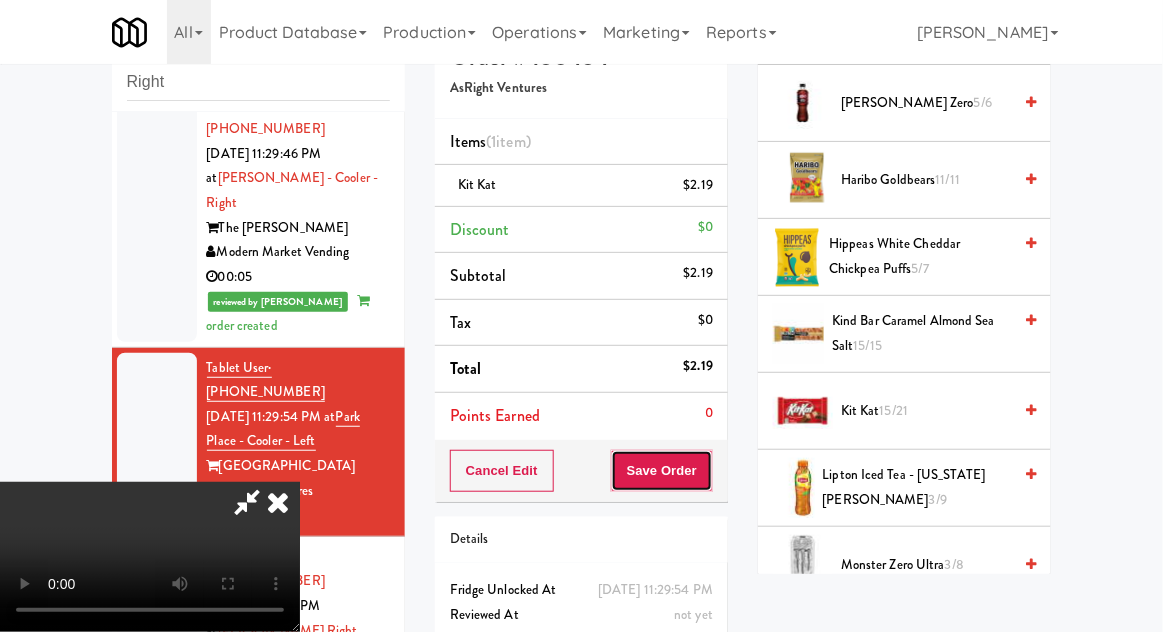 click on "Save Order" at bounding box center (662, 471) 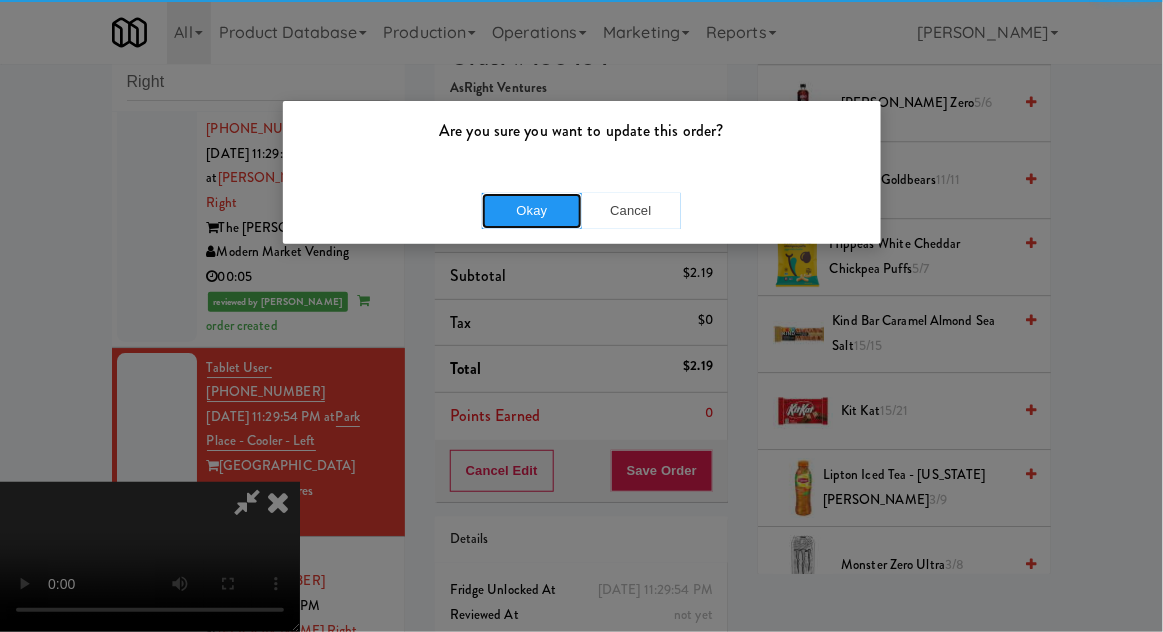 click on "Okay" at bounding box center [532, 211] 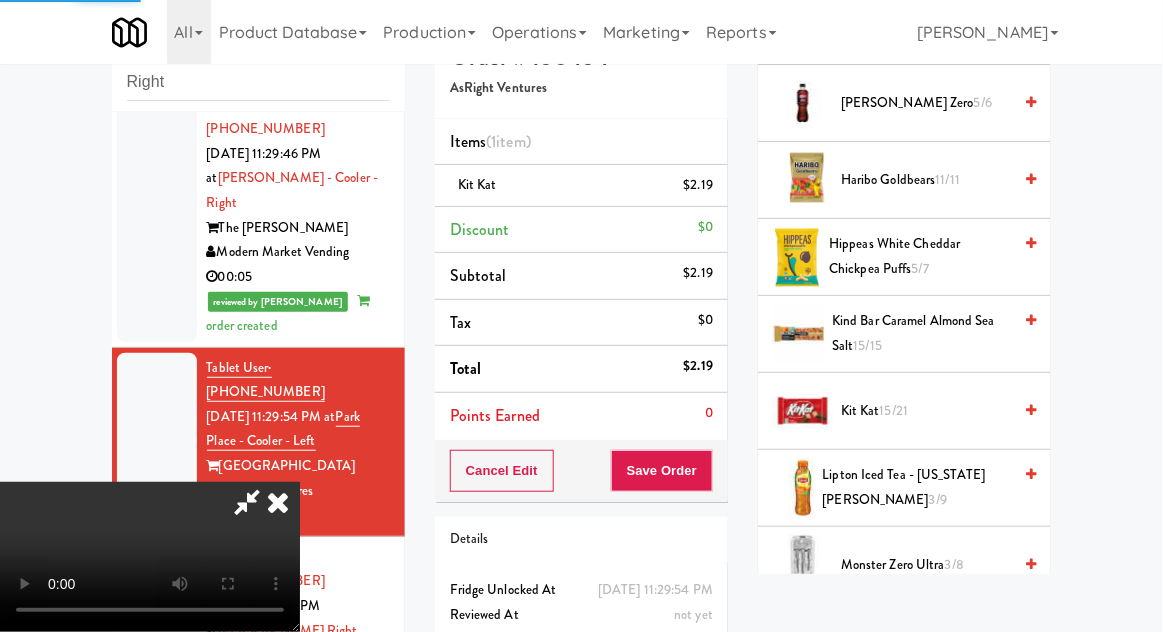 scroll, scrollTop: 197, scrollLeft: 0, axis: vertical 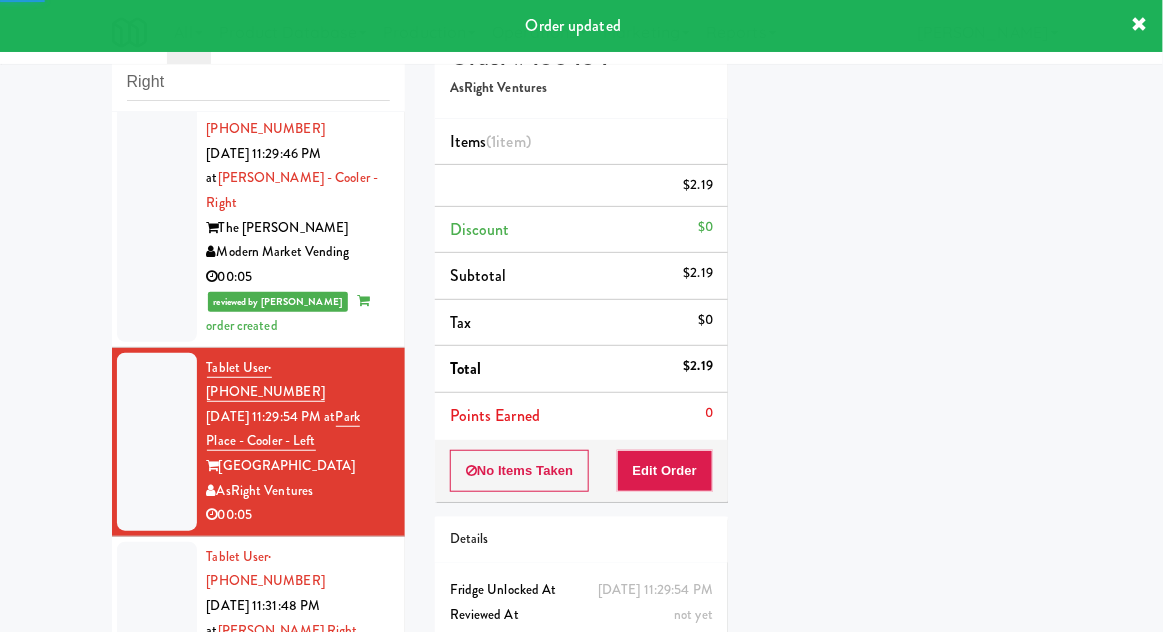 click at bounding box center (157, 643) 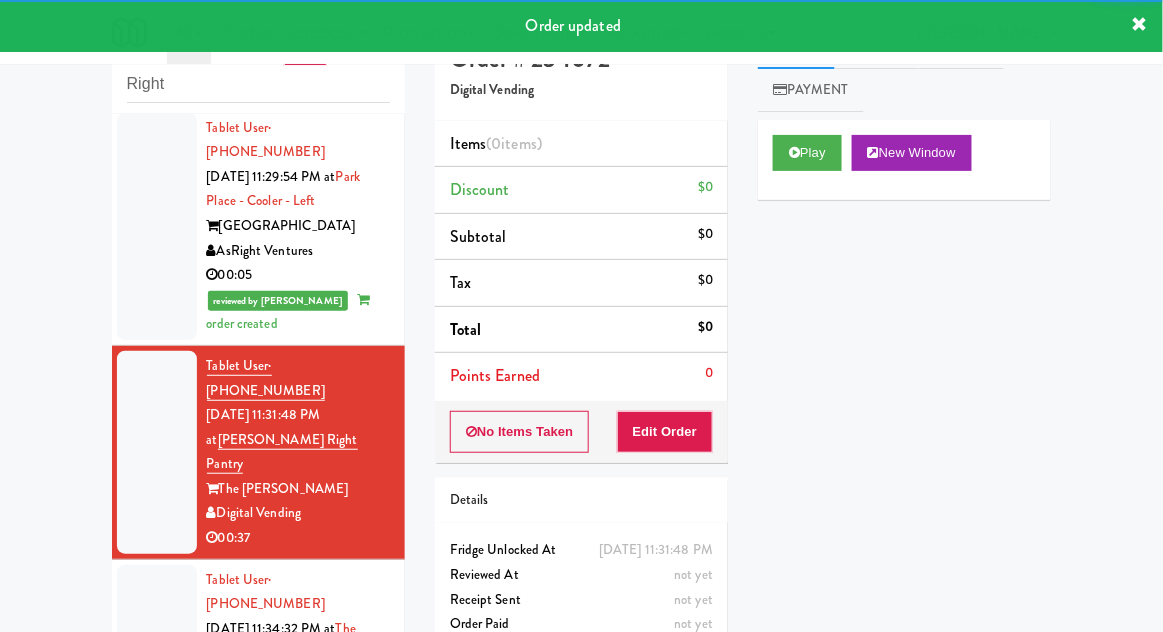 scroll, scrollTop: 1724, scrollLeft: 0, axis: vertical 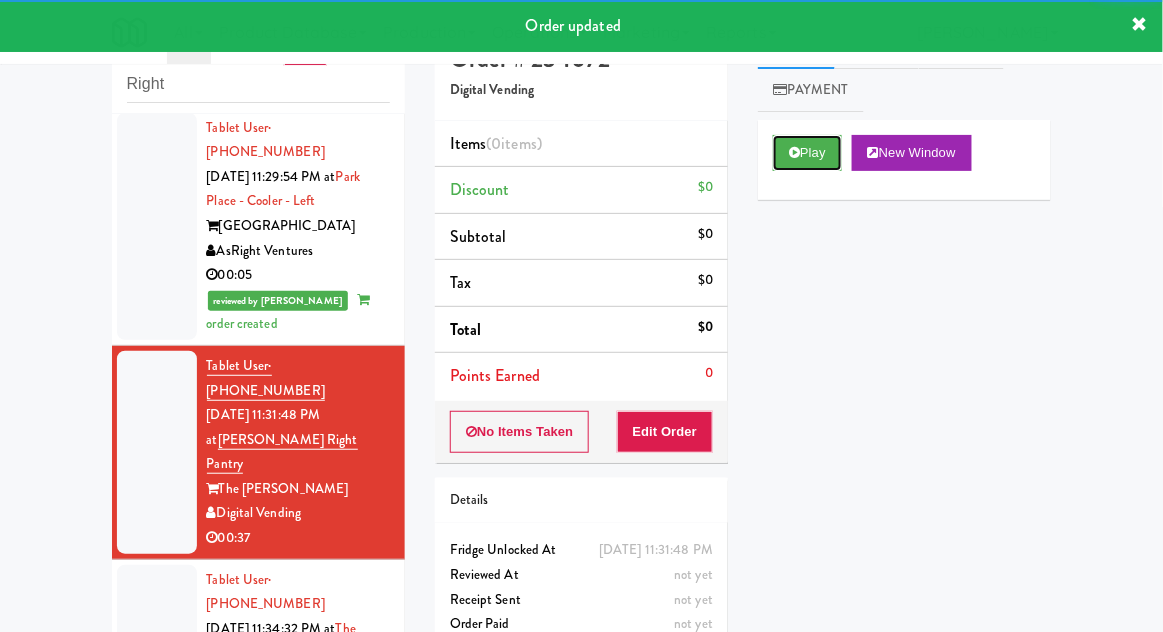 click on "Play" at bounding box center [807, 153] 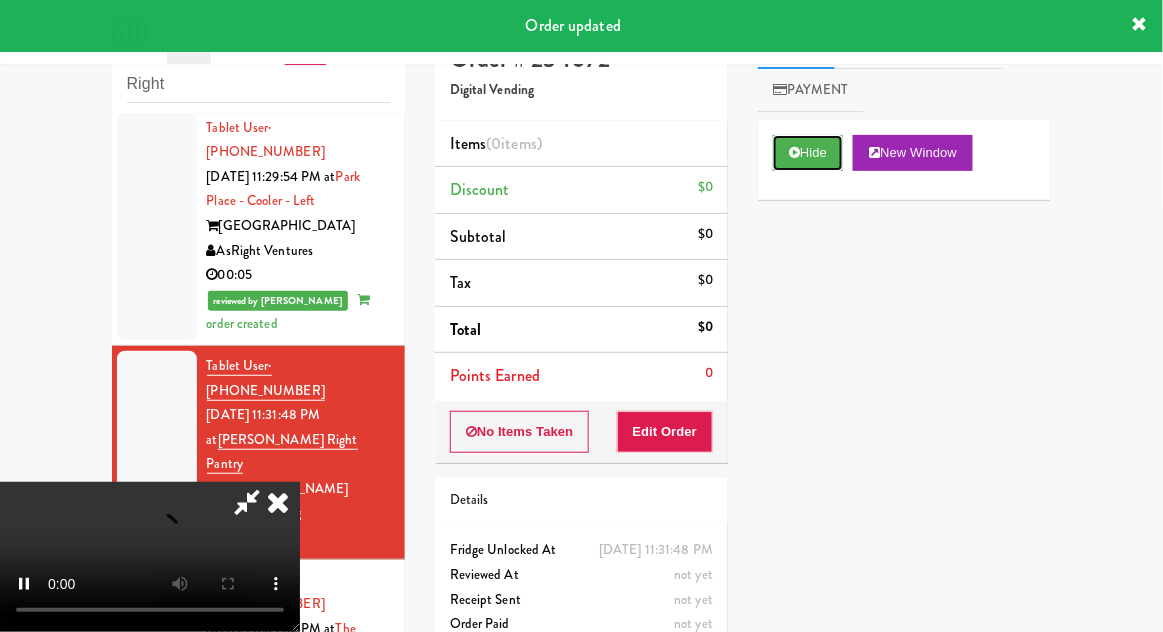 scroll, scrollTop: 89, scrollLeft: 0, axis: vertical 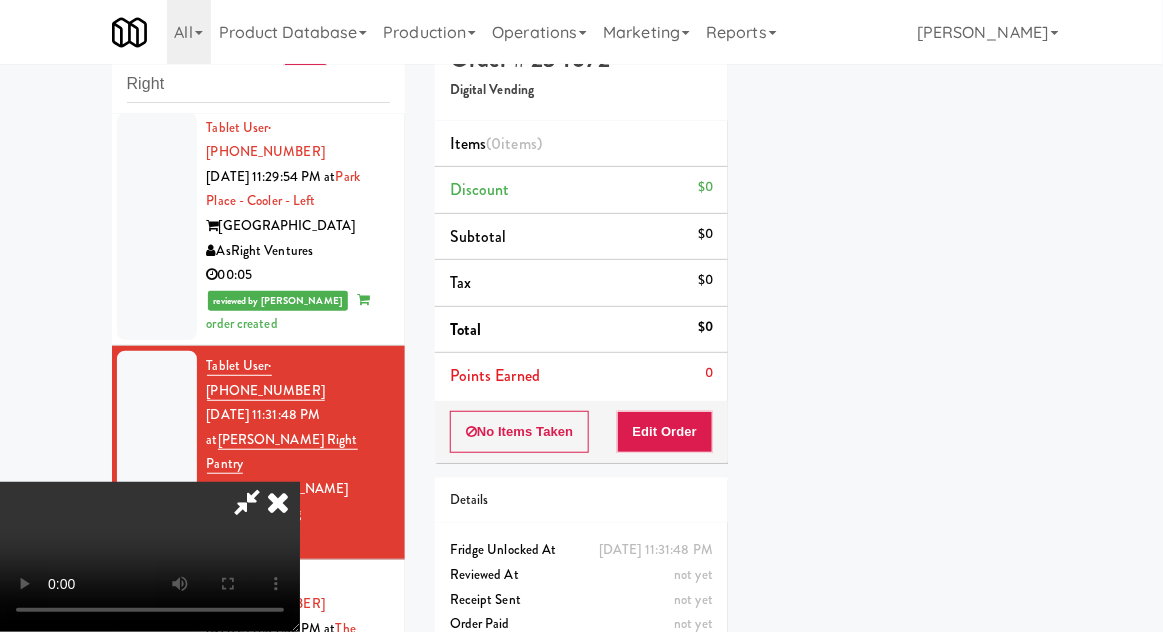 type 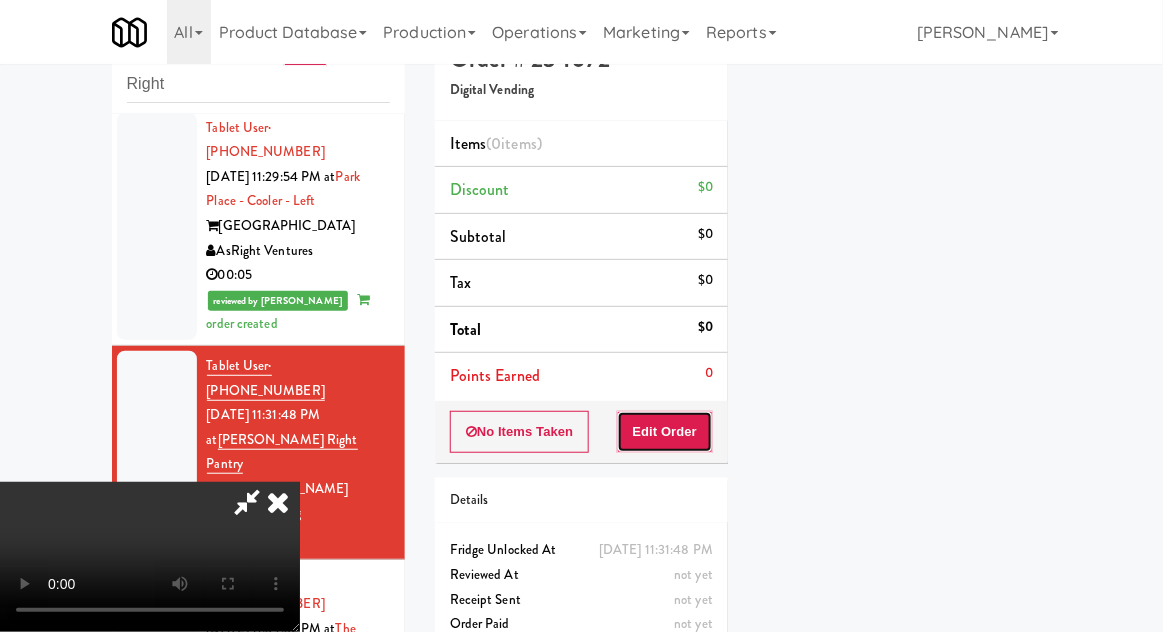 click on "Edit Order" at bounding box center (665, 432) 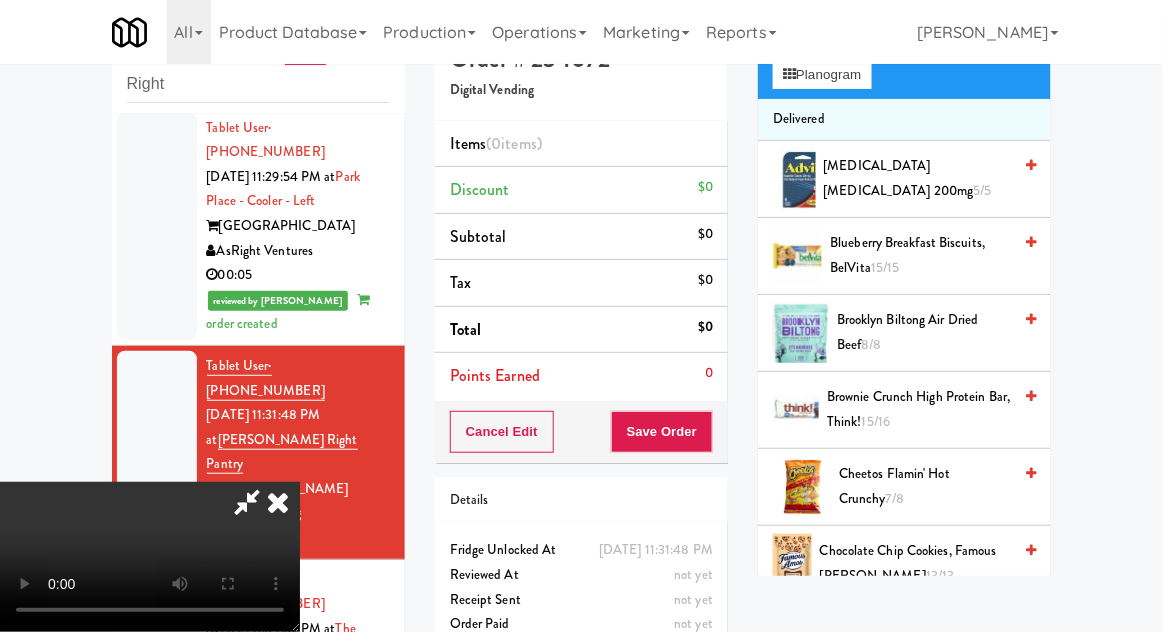 scroll, scrollTop: 73, scrollLeft: 0, axis: vertical 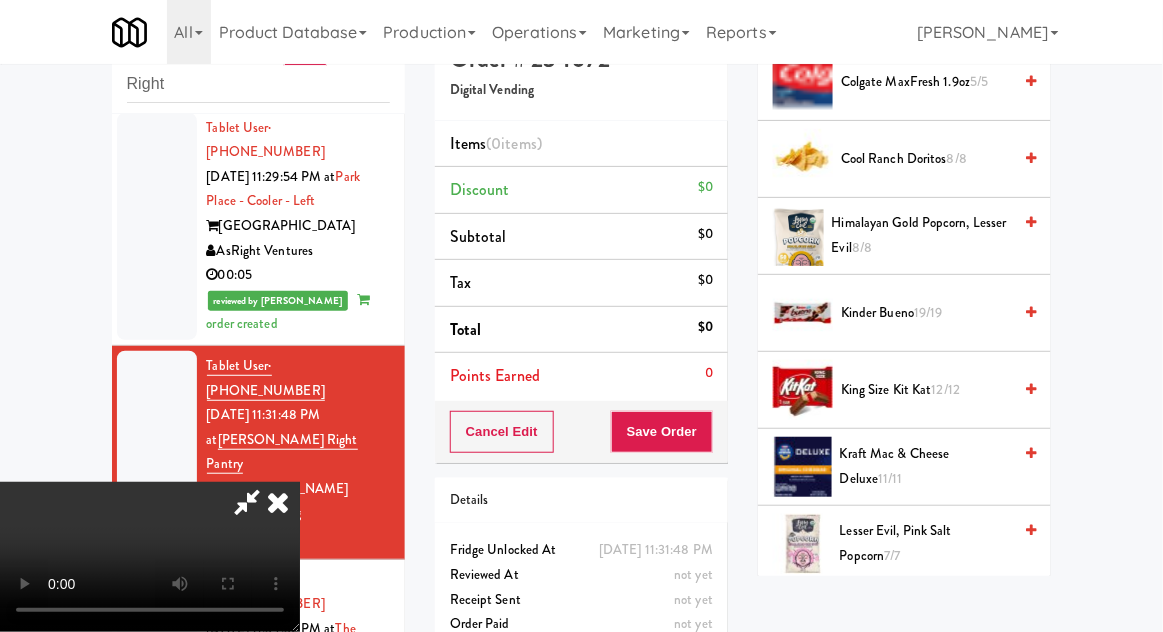 click on "Kraft Mac & Cheese Deluxe  11/11" at bounding box center [926, 466] 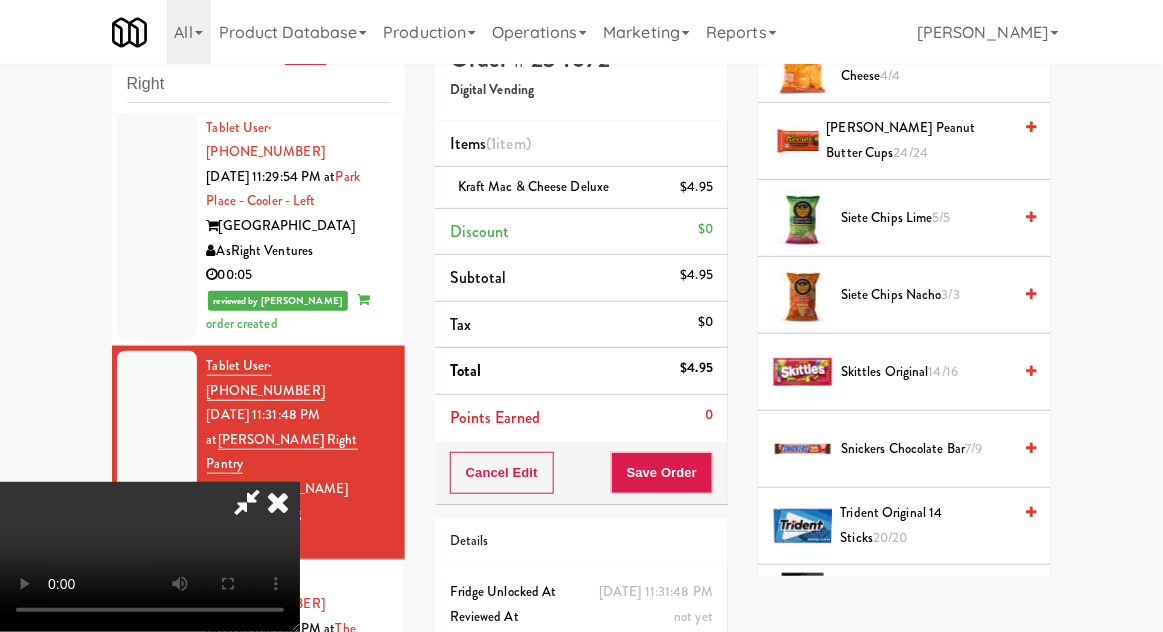 scroll, scrollTop: 1858, scrollLeft: 0, axis: vertical 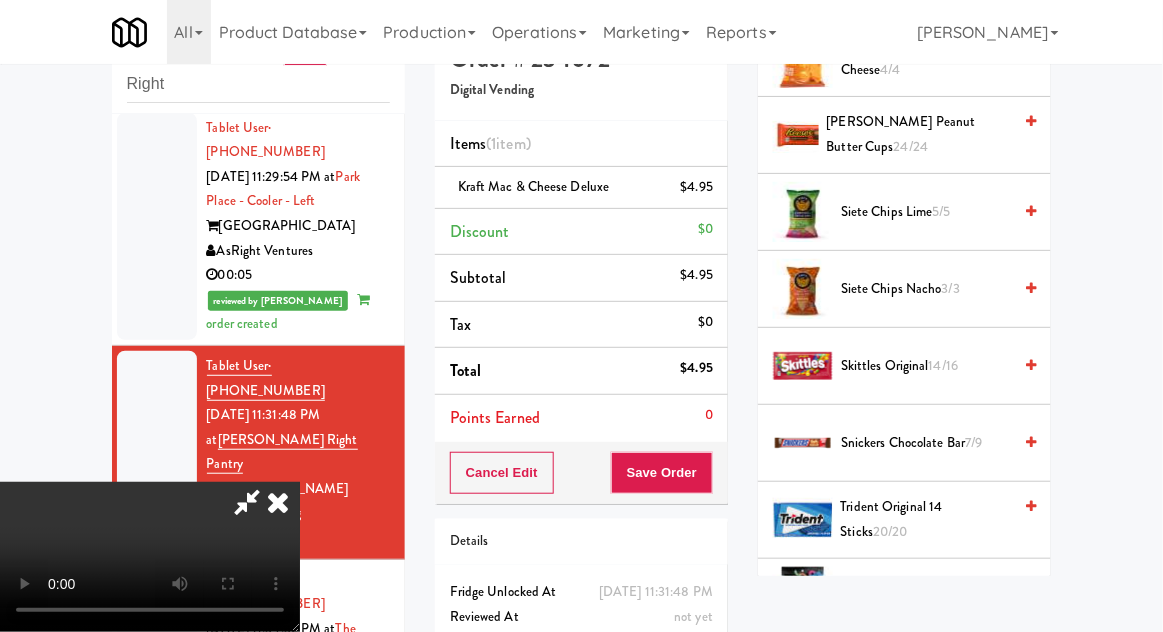 click on "Trolli Sour Brite Crawlers  17/17" at bounding box center (926, 597) 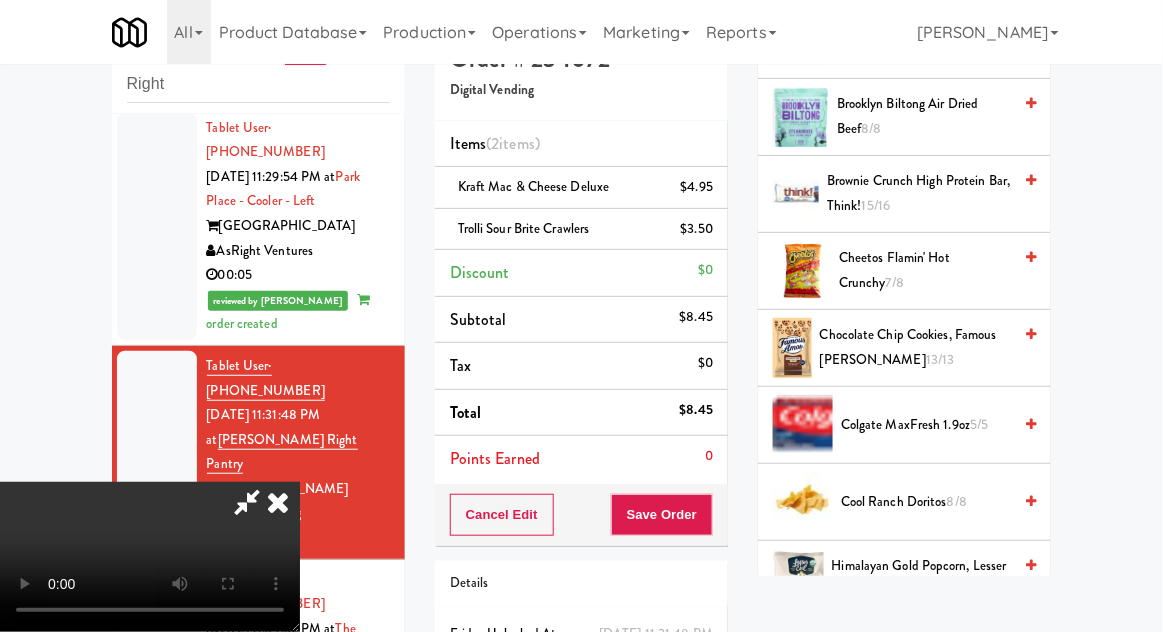 scroll, scrollTop: 418, scrollLeft: 0, axis: vertical 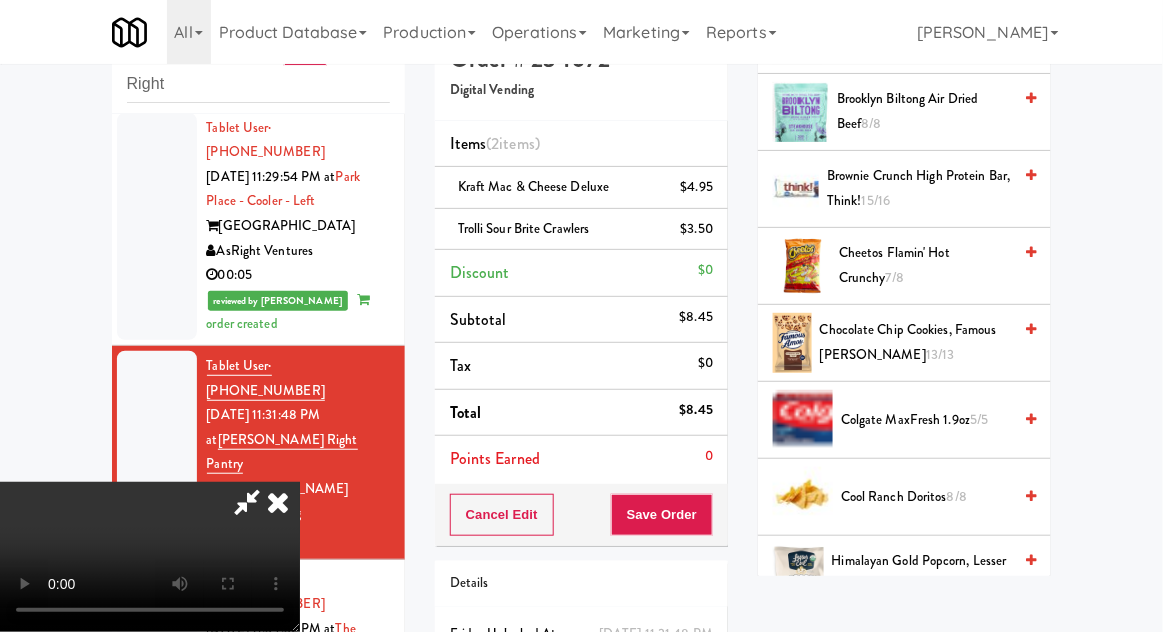 click on "Chocolate Chip Cookies, Famous [PERSON_NAME]  13/13" at bounding box center [916, 342] 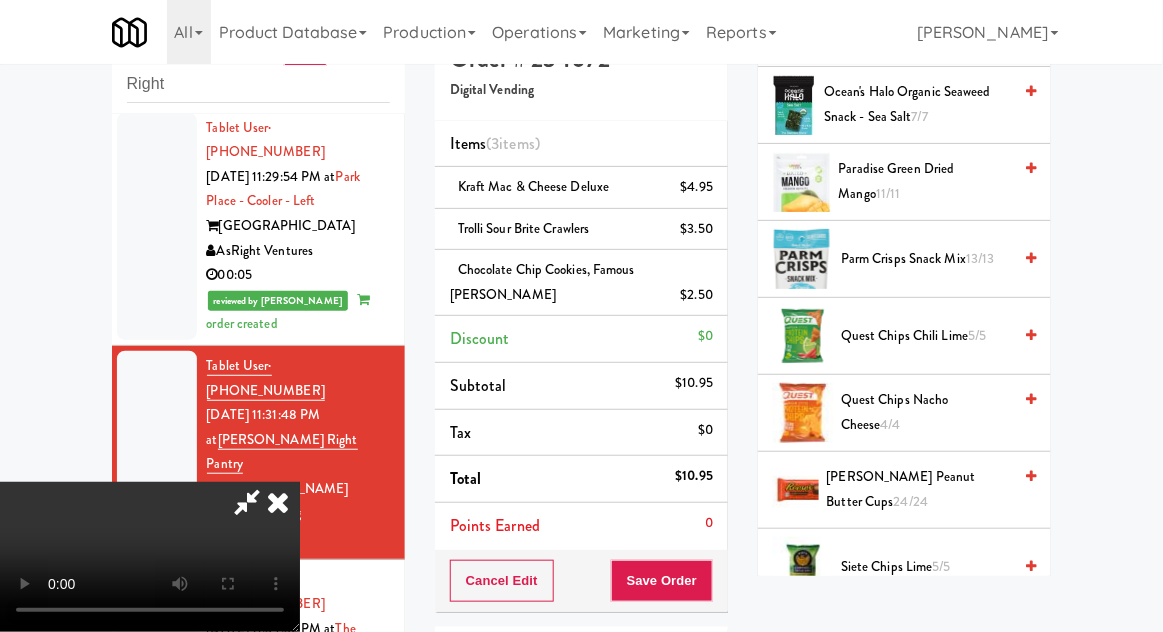 scroll, scrollTop: 1496, scrollLeft: 0, axis: vertical 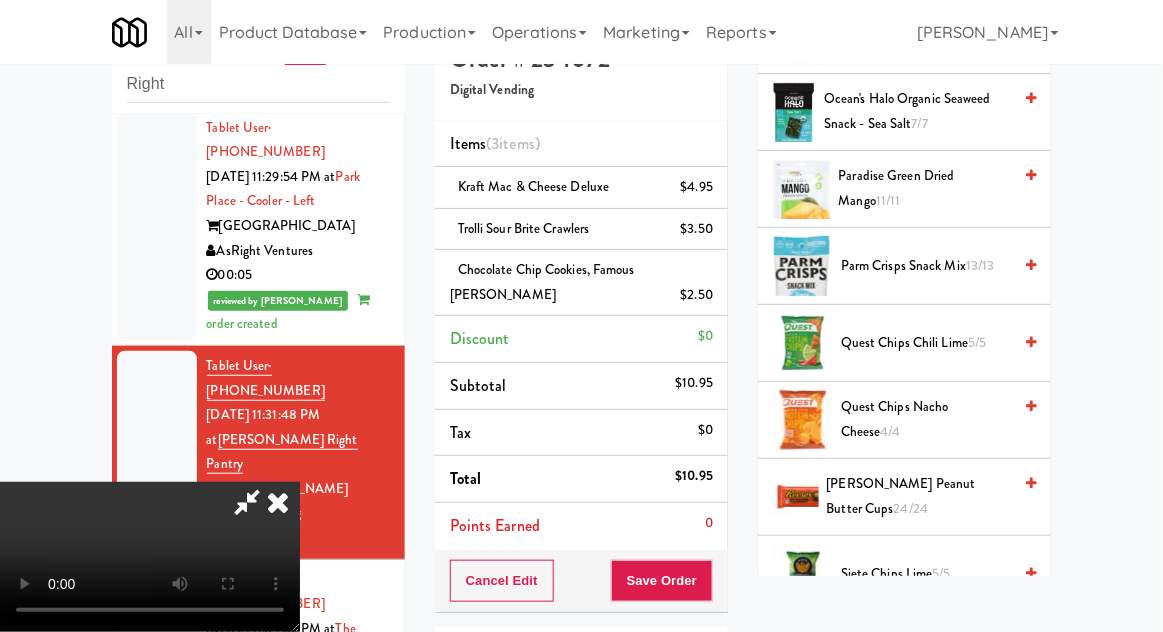 click on "5/5" at bounding box center [977, 342] 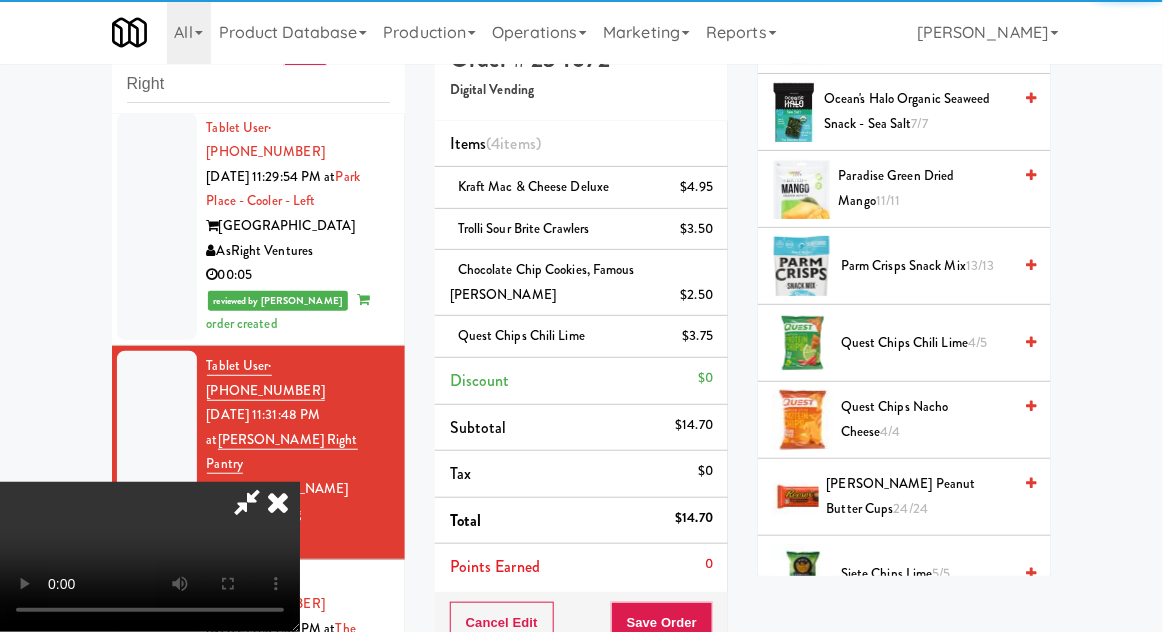 scroll, scrollTop: 198, scrollLeft: 0, axis: vertical 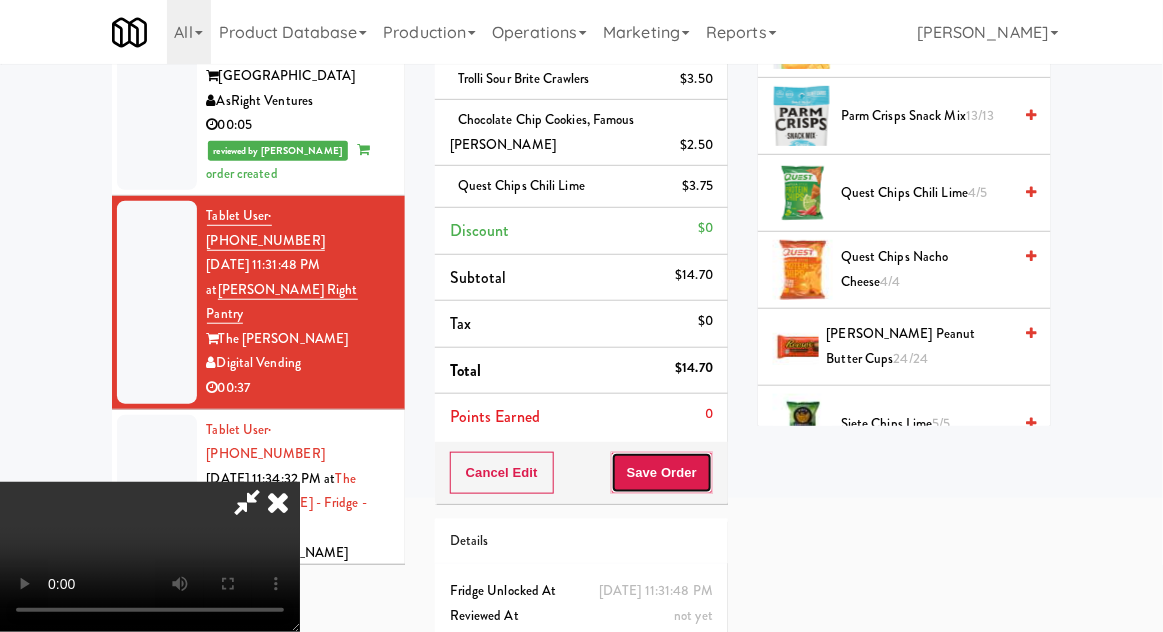 click on "Save Order" at bounding box center [662, 473] 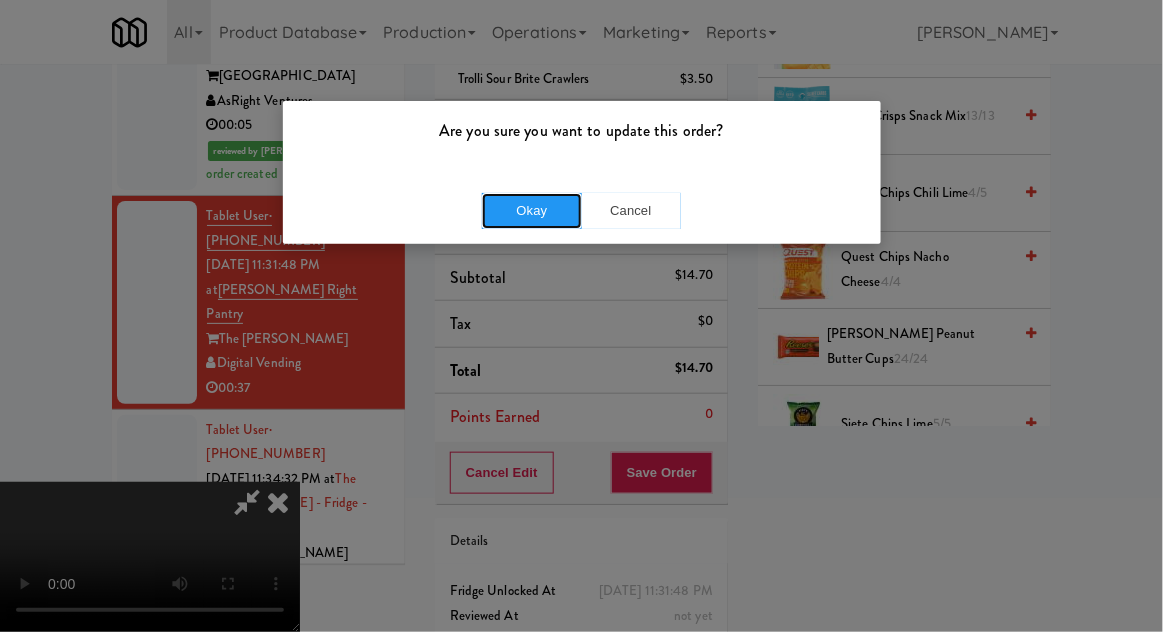 click on "Okay" at bounding box center [532, 211] 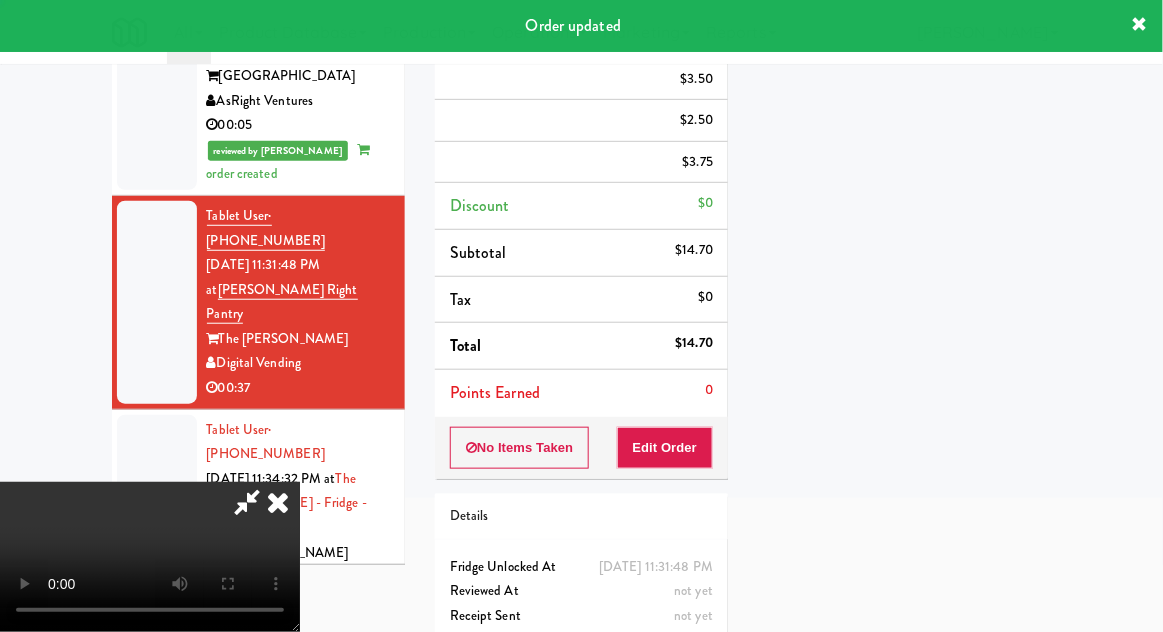 scroll, scrollTop: 174, scrollLeft: 0, axis: vertical 